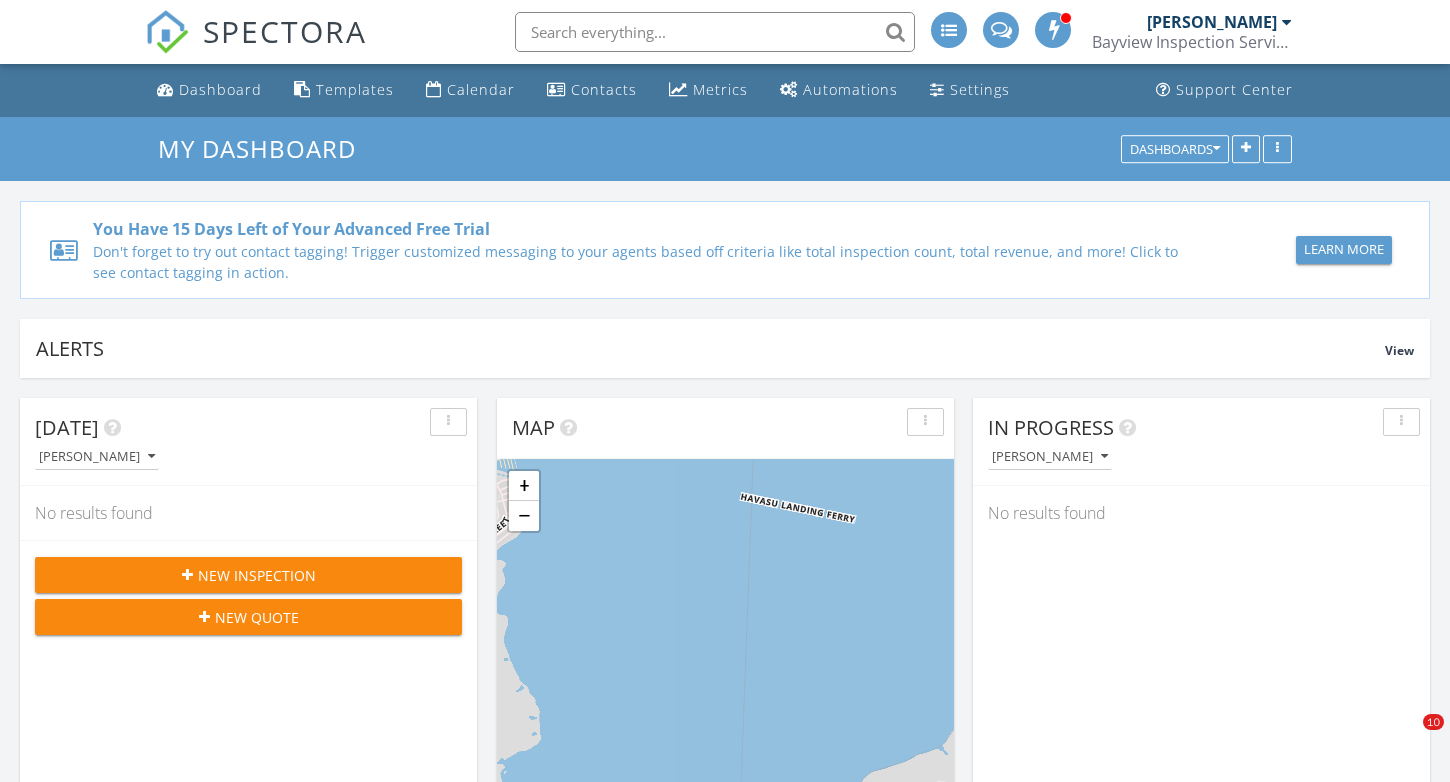 scroll, scrollTop: 1213, scrollLeft: 0, axis: vertical 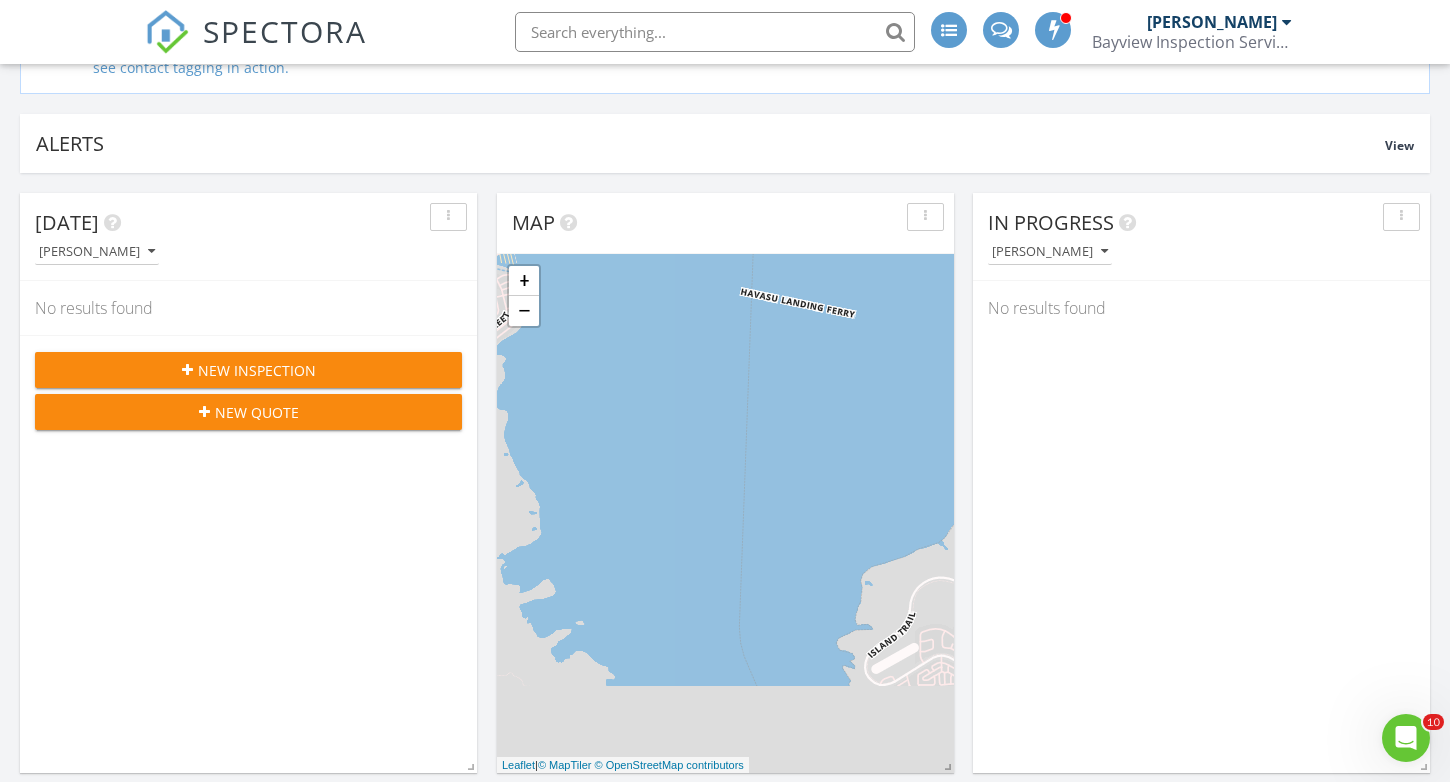 click on "New Inspection" at bounding box center (257, 370) 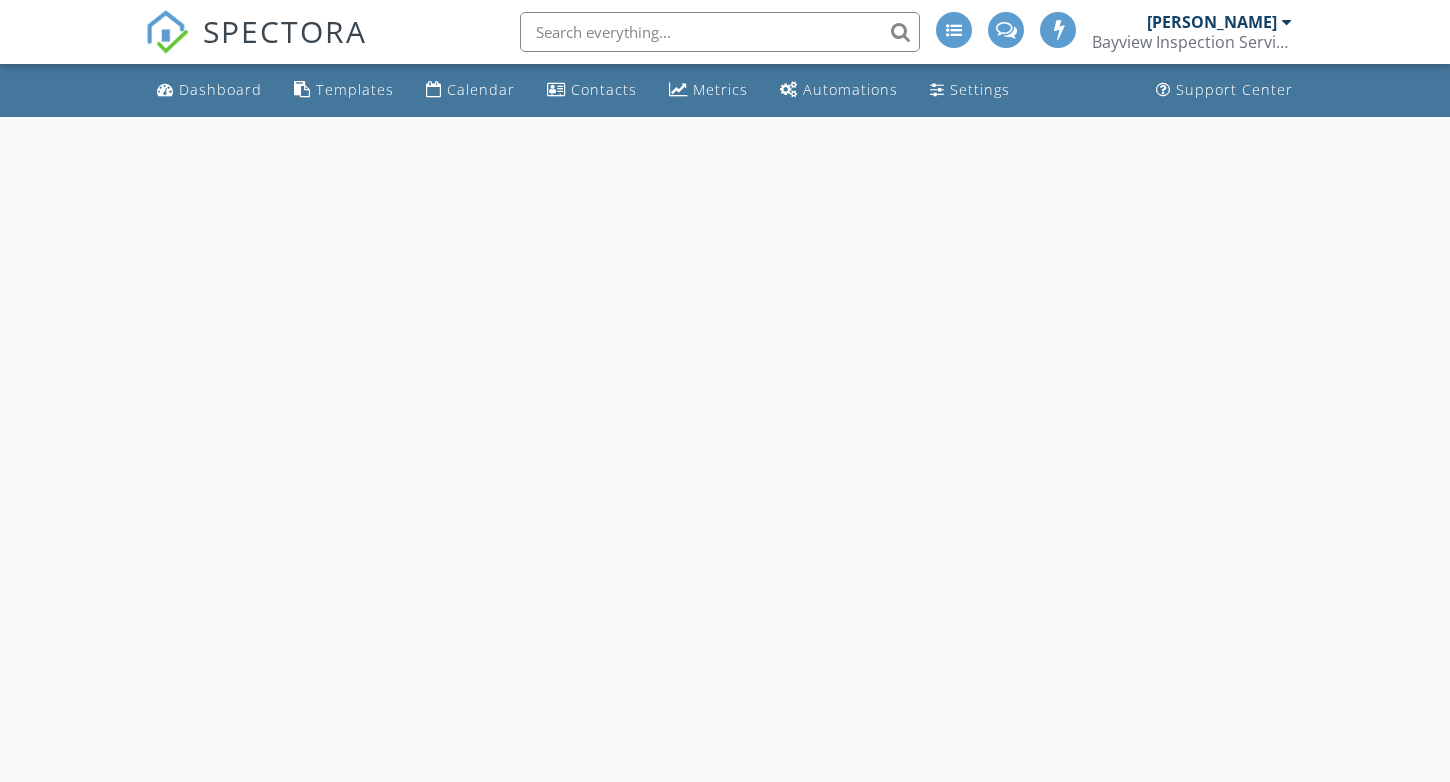 scroll, scrollTop: 0, scrollLeft: 0, axis: both 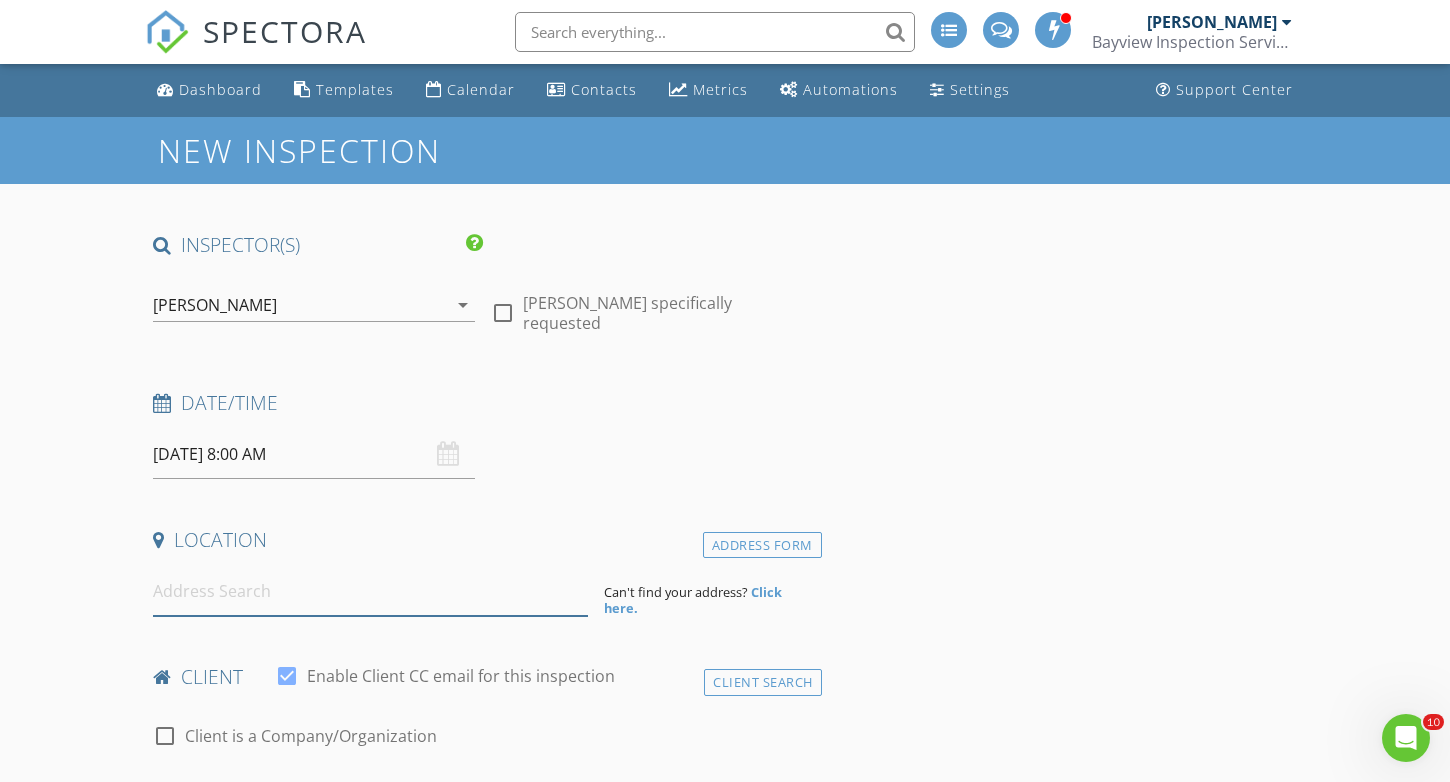click at bounding box center (370, 591) 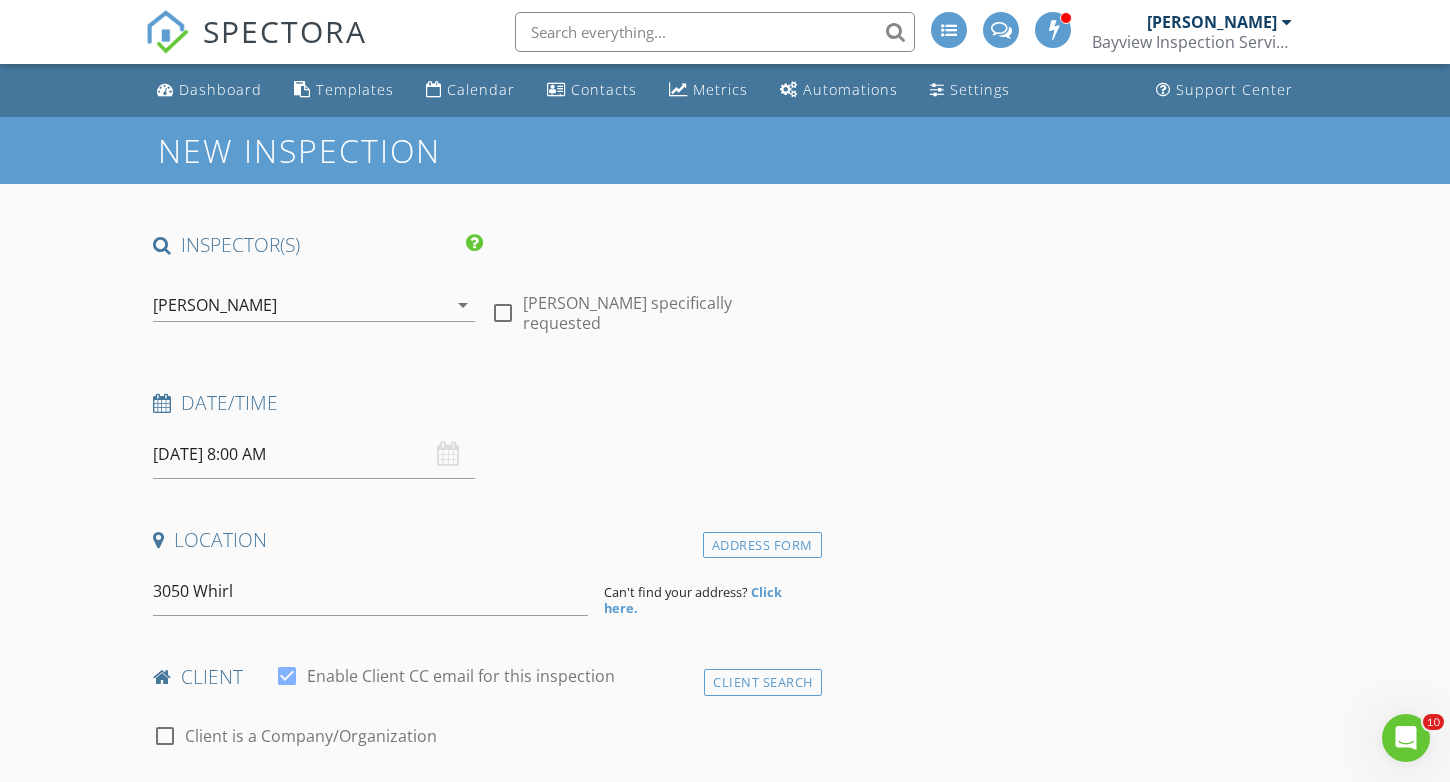 type on "3050 Whirlwind Lane, Lake Havasu City, AZ, USA" 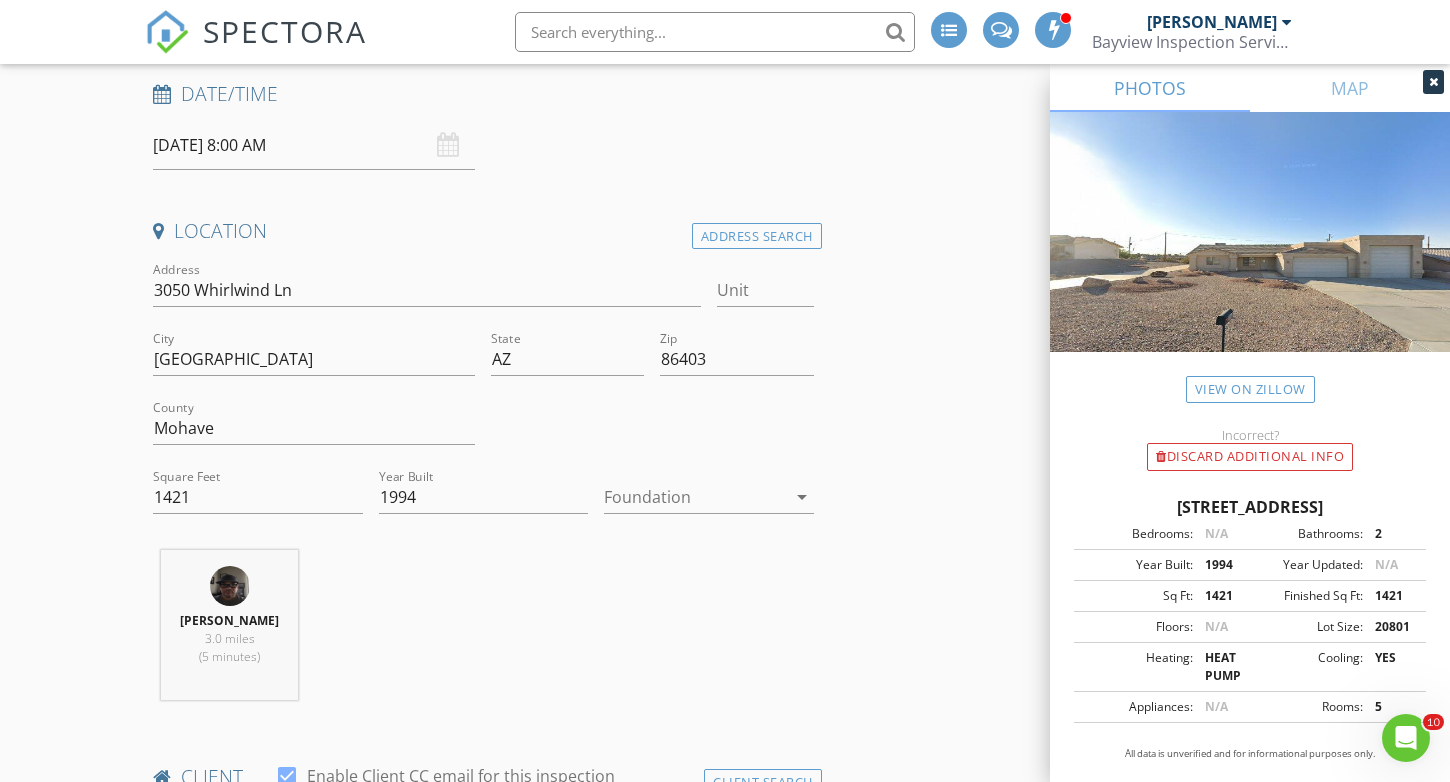 scroll, scrollTop: 315, scrollLeft: 0, axis: vertical 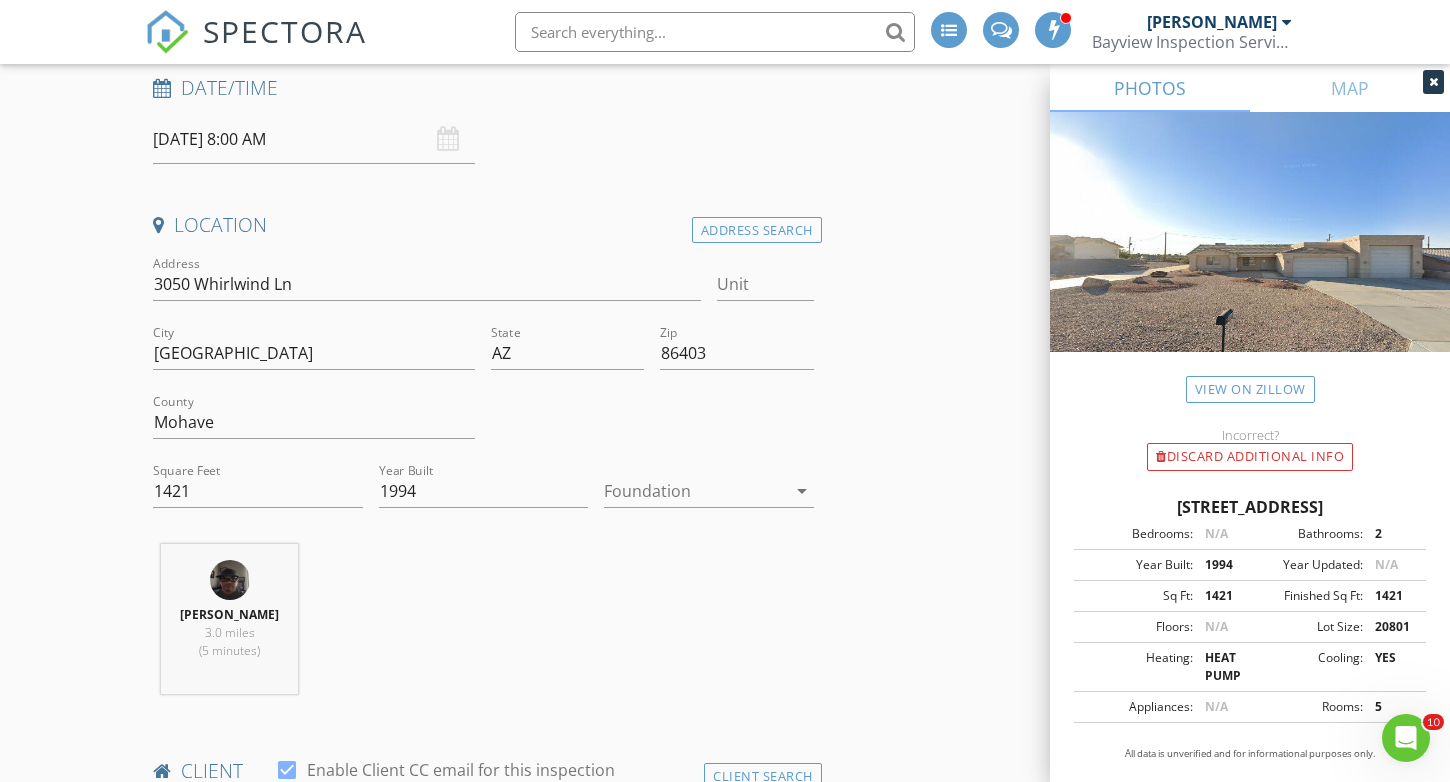 click at bounding box center (695, 491) 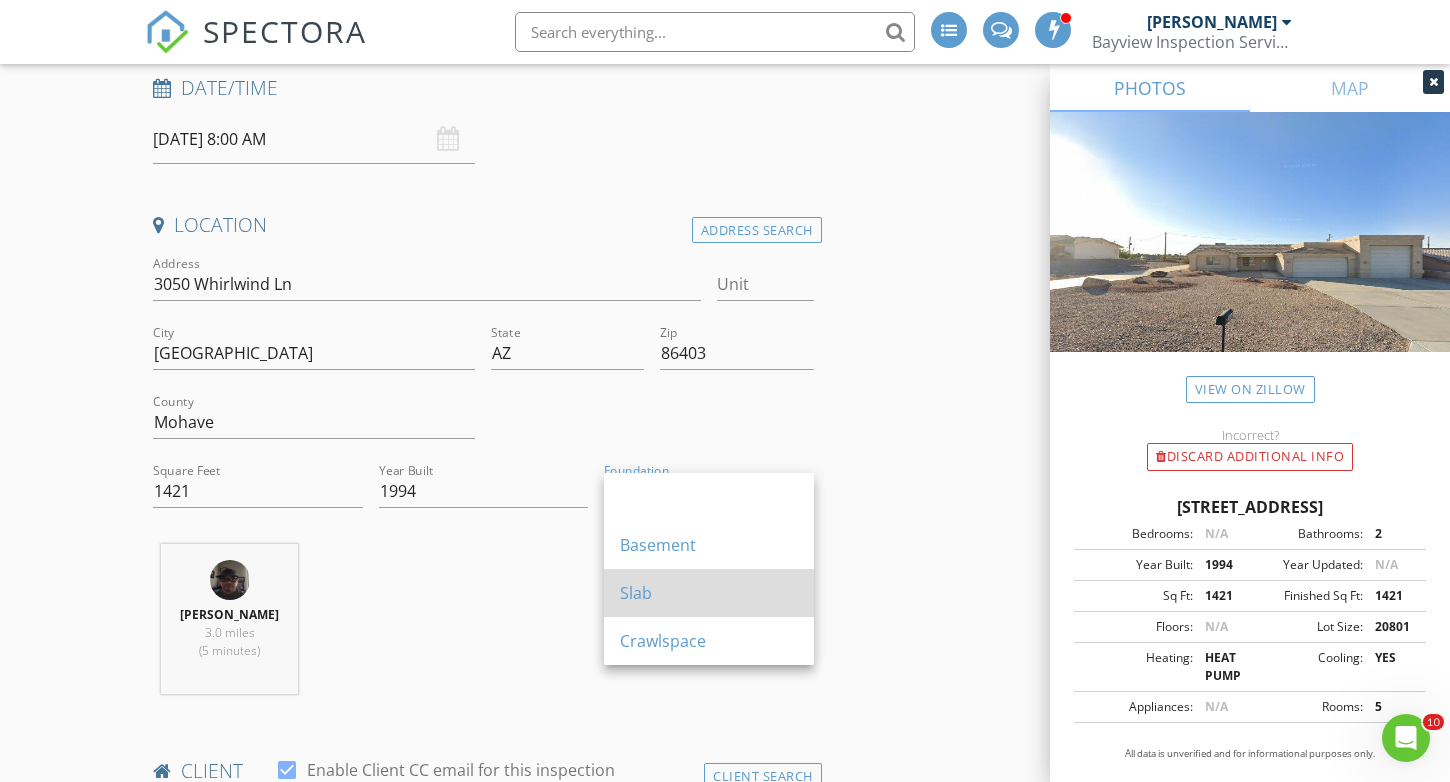 click on "Slab" at bounding box center [709, 593] 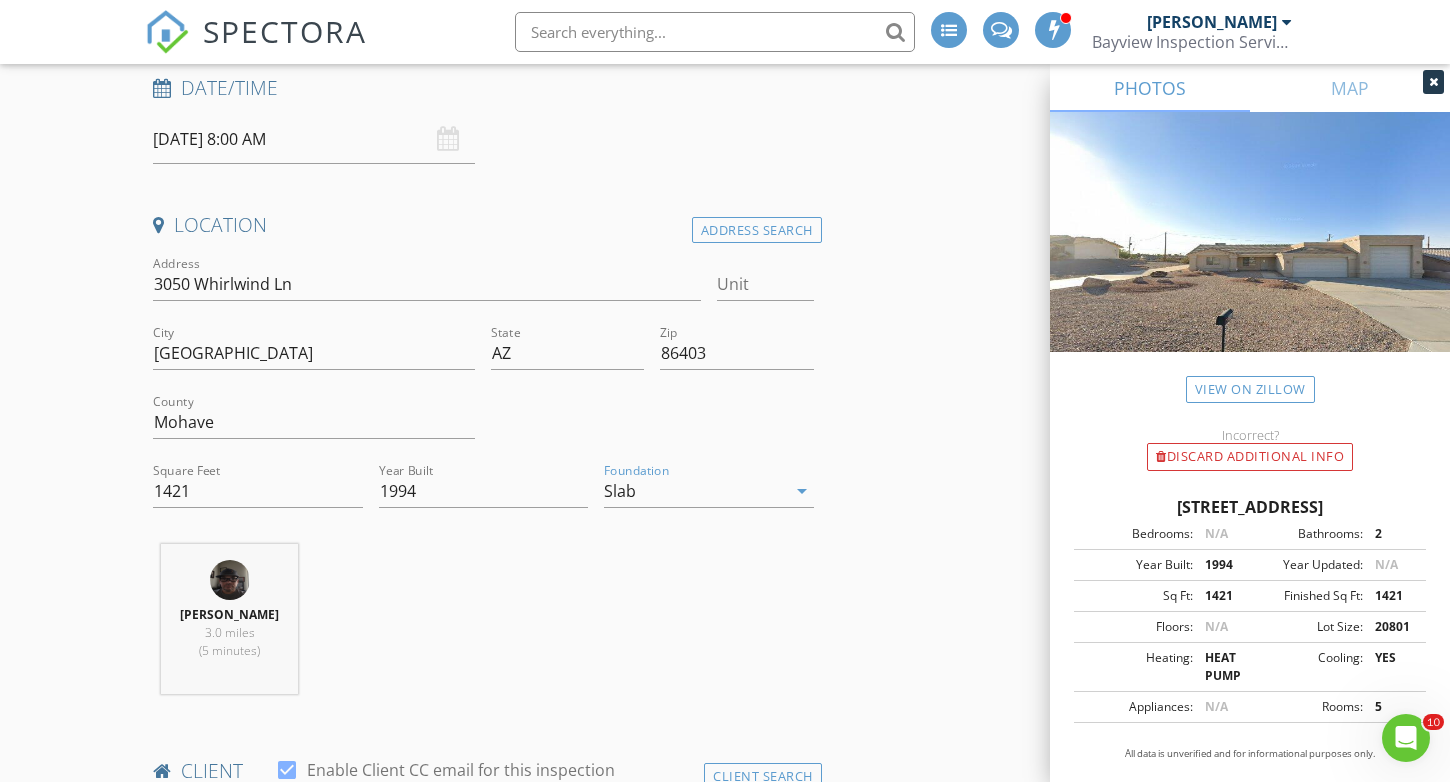 click on "Joseph Tobin     3.0 miles     (5 minutes)" at bounding box center [483, 627] 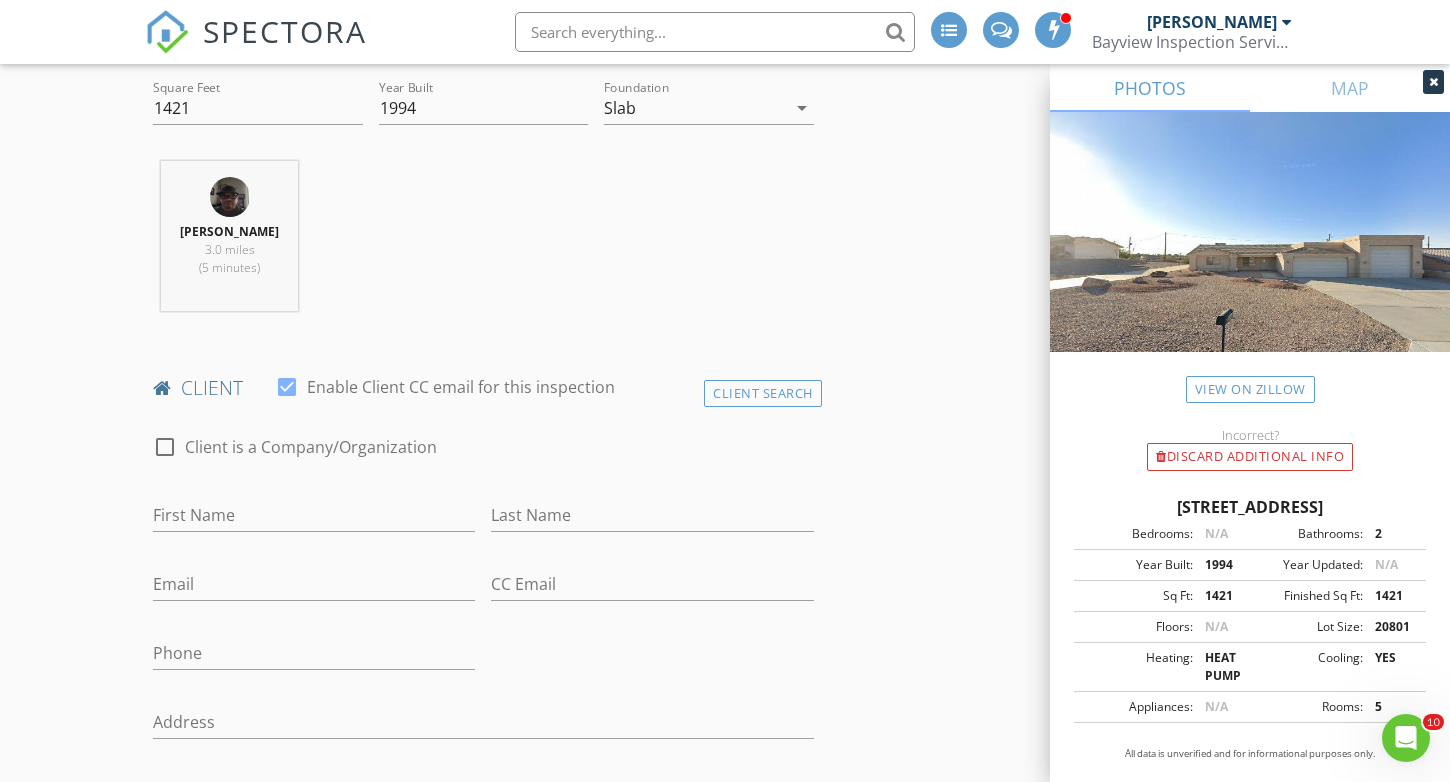 scroll, scrollTop: 699, scrollLeft: 0, axis: vertical 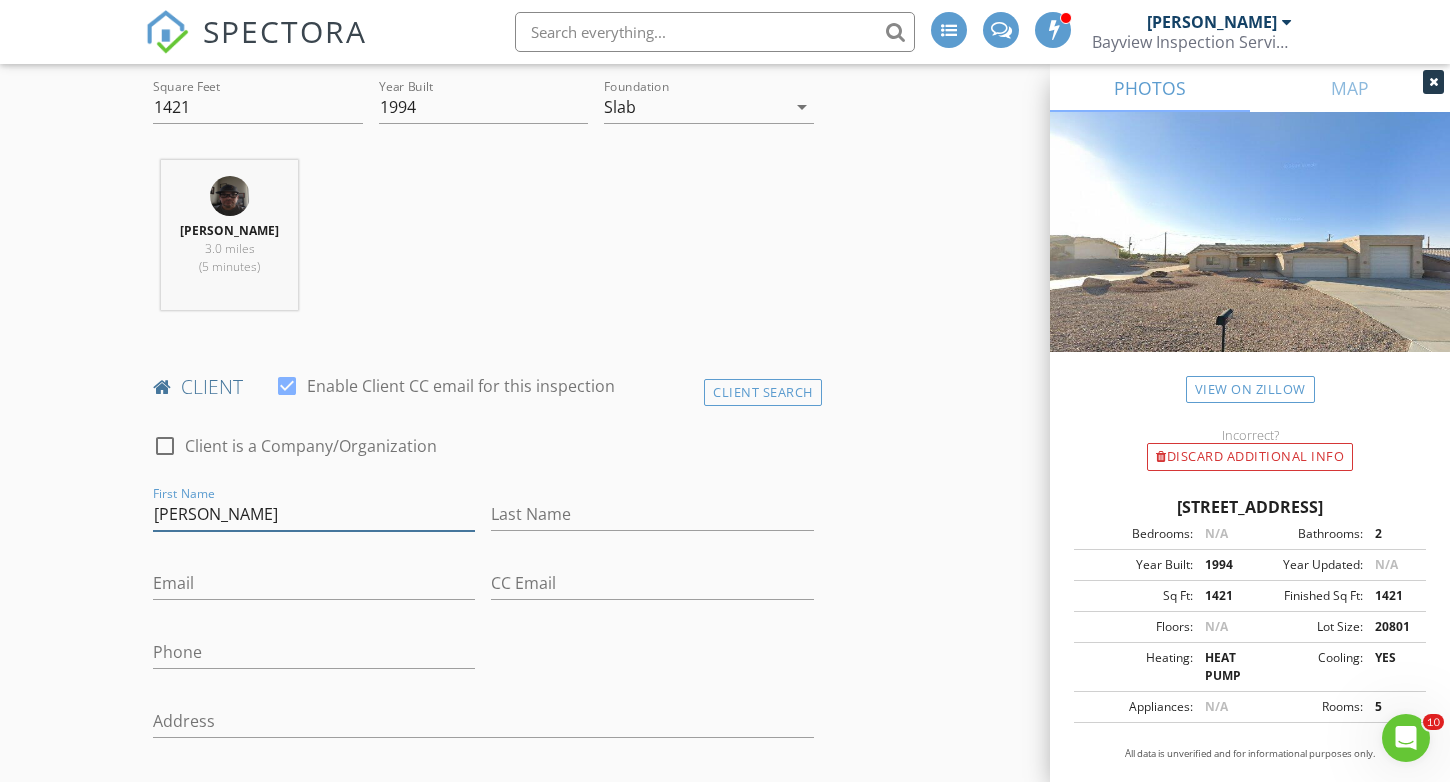 type on "Johannes" 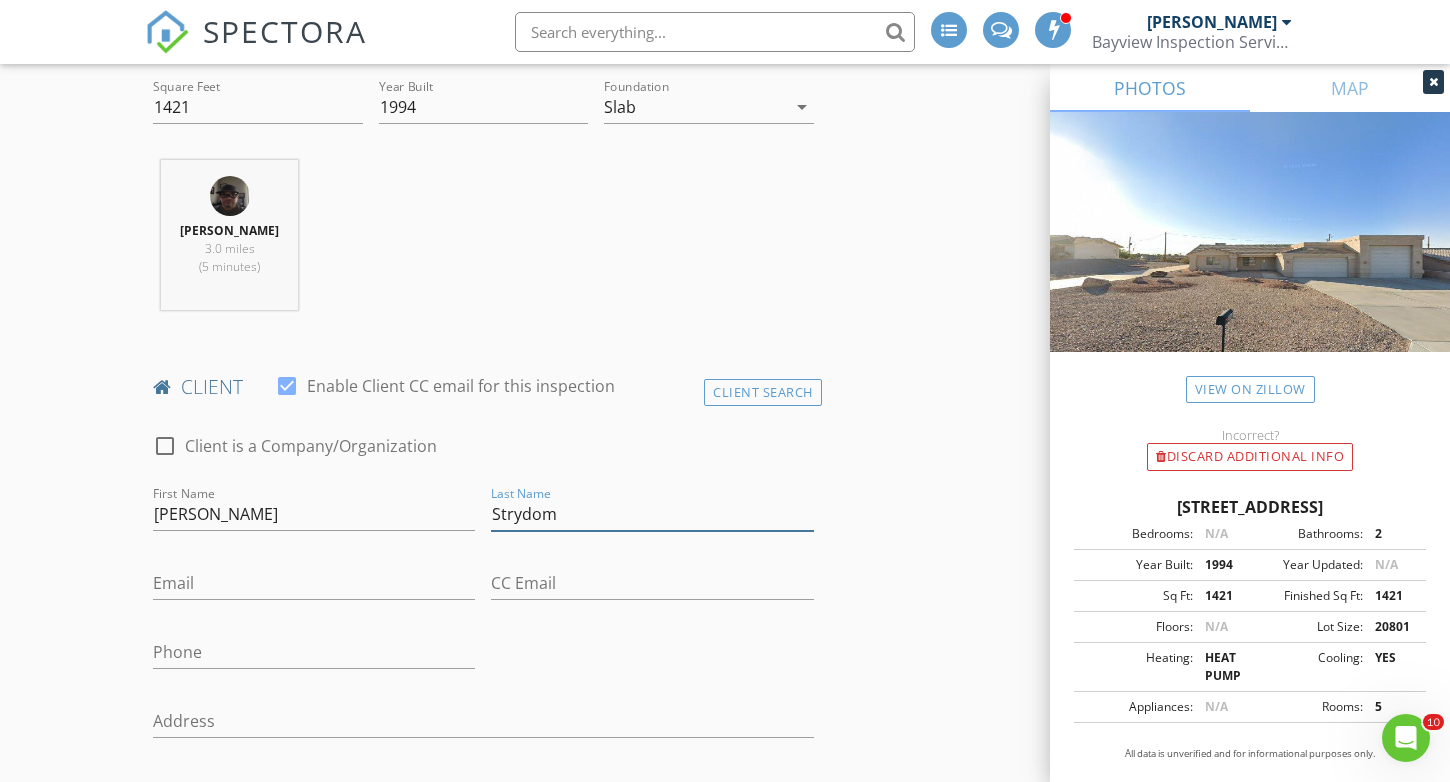 type on "Strydom" 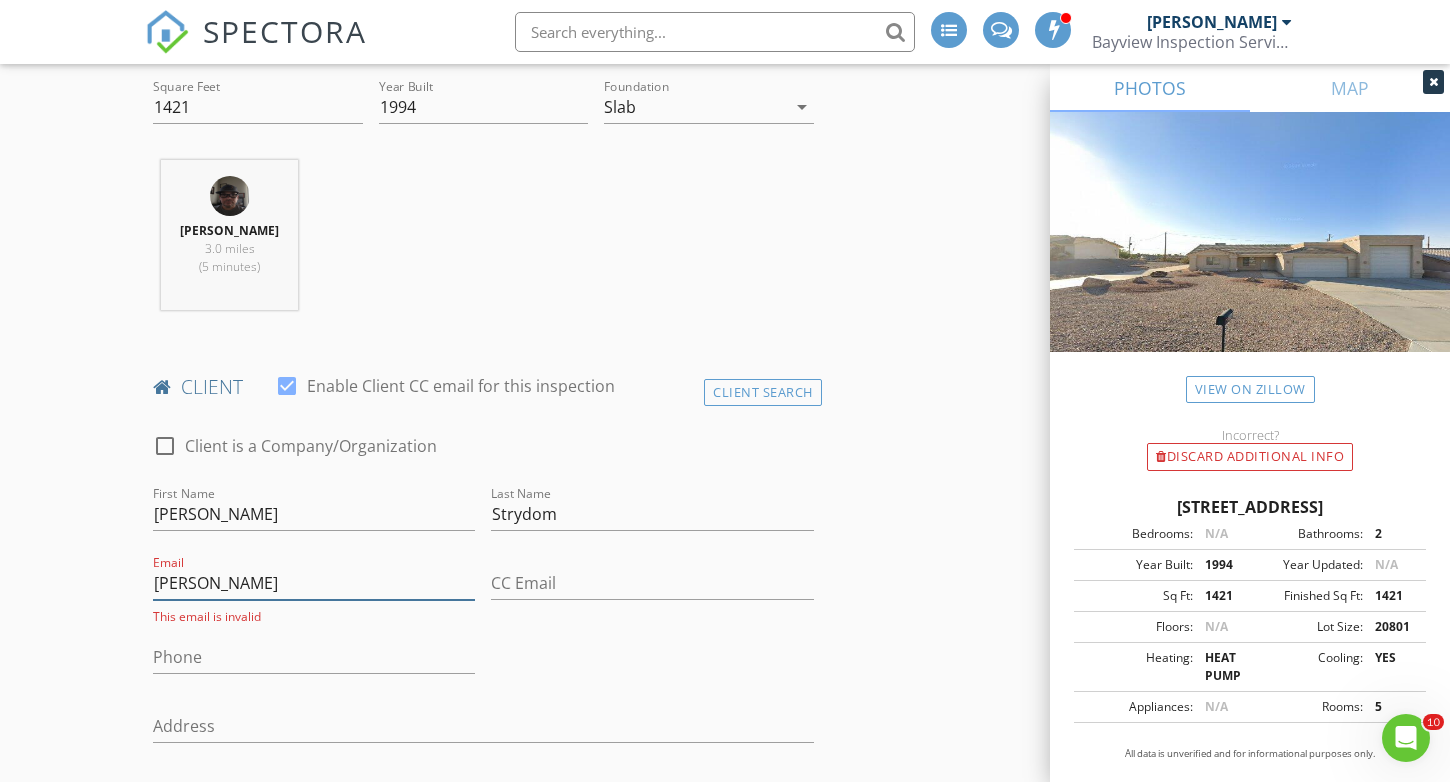 type on "johanne" 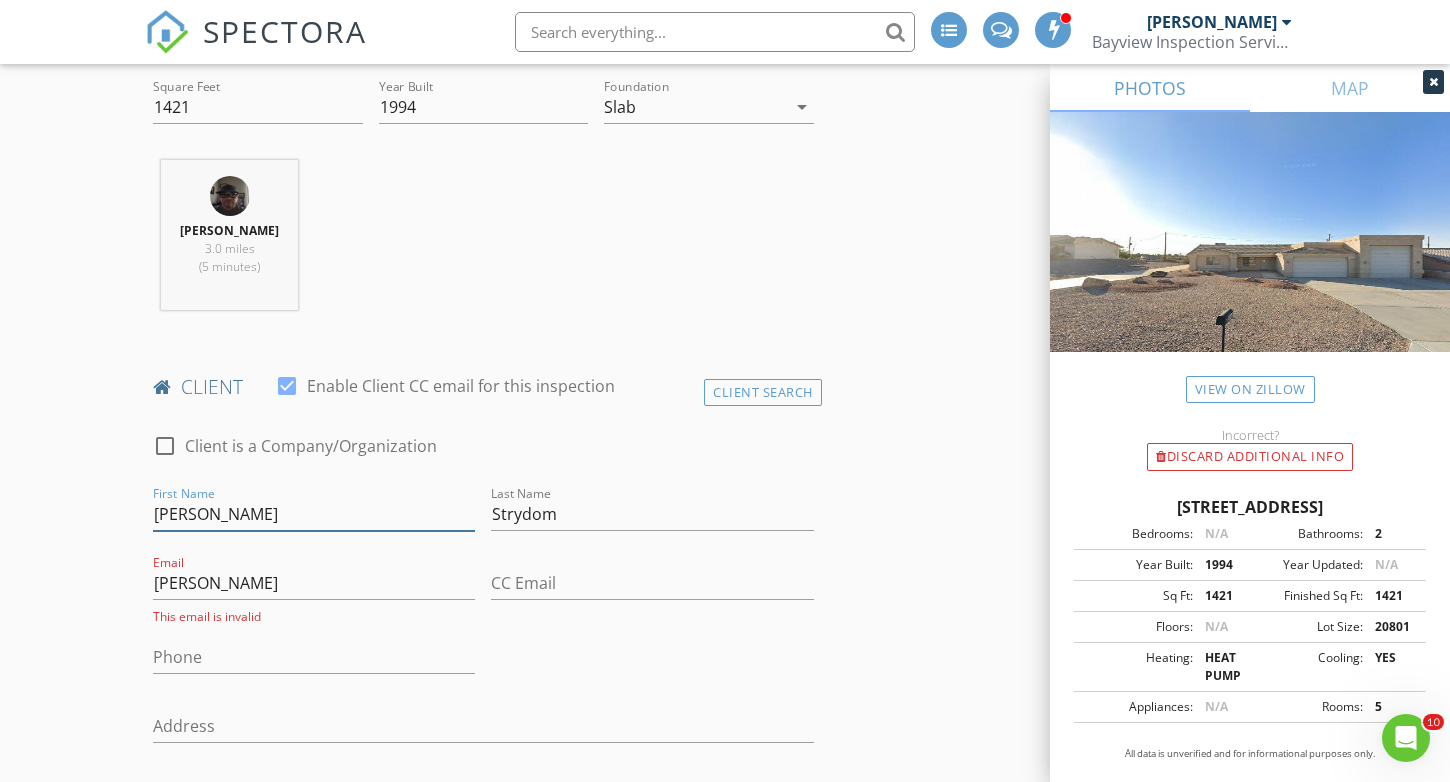click on "[PERSON_NAME]" at bounding box center (314, 514) 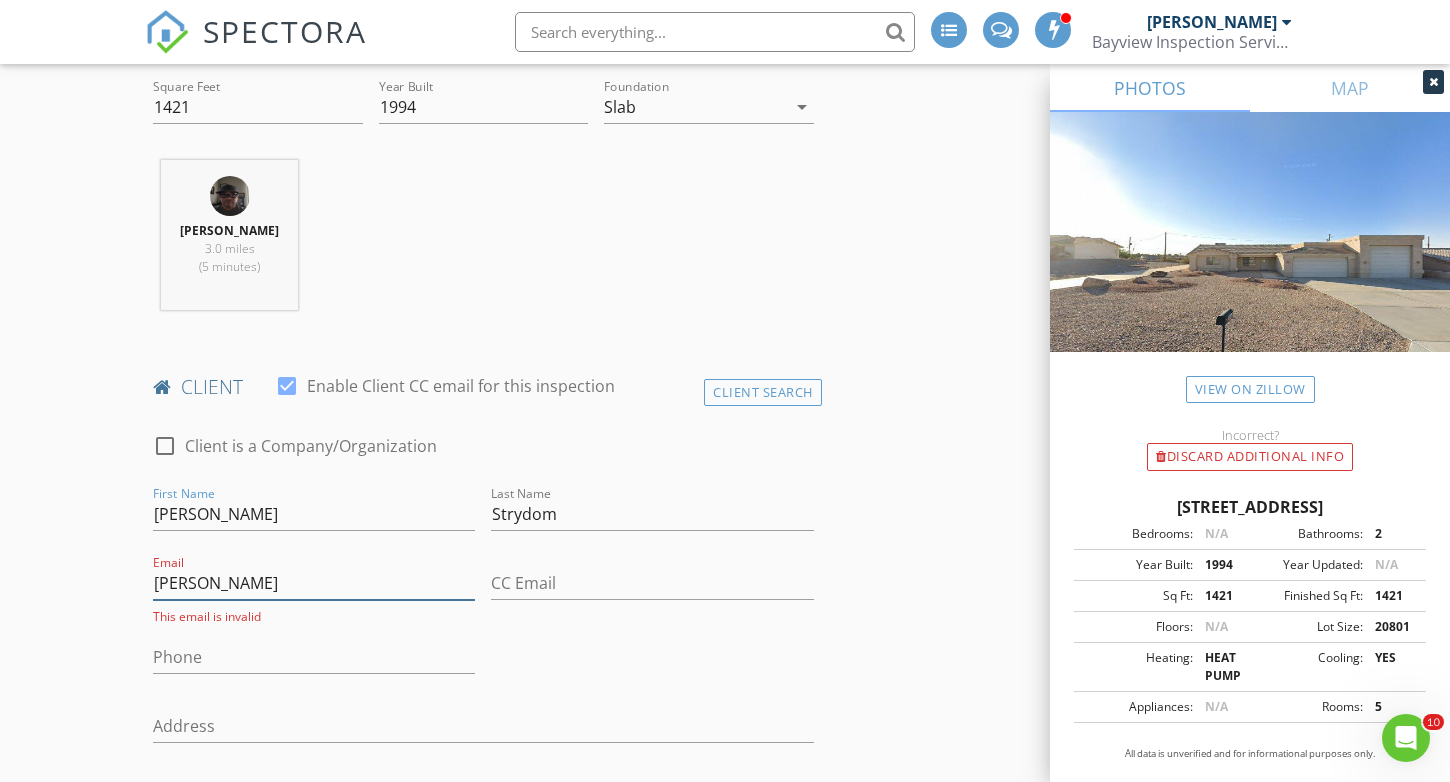 click on "johanne" at bounding box center (314, 583) 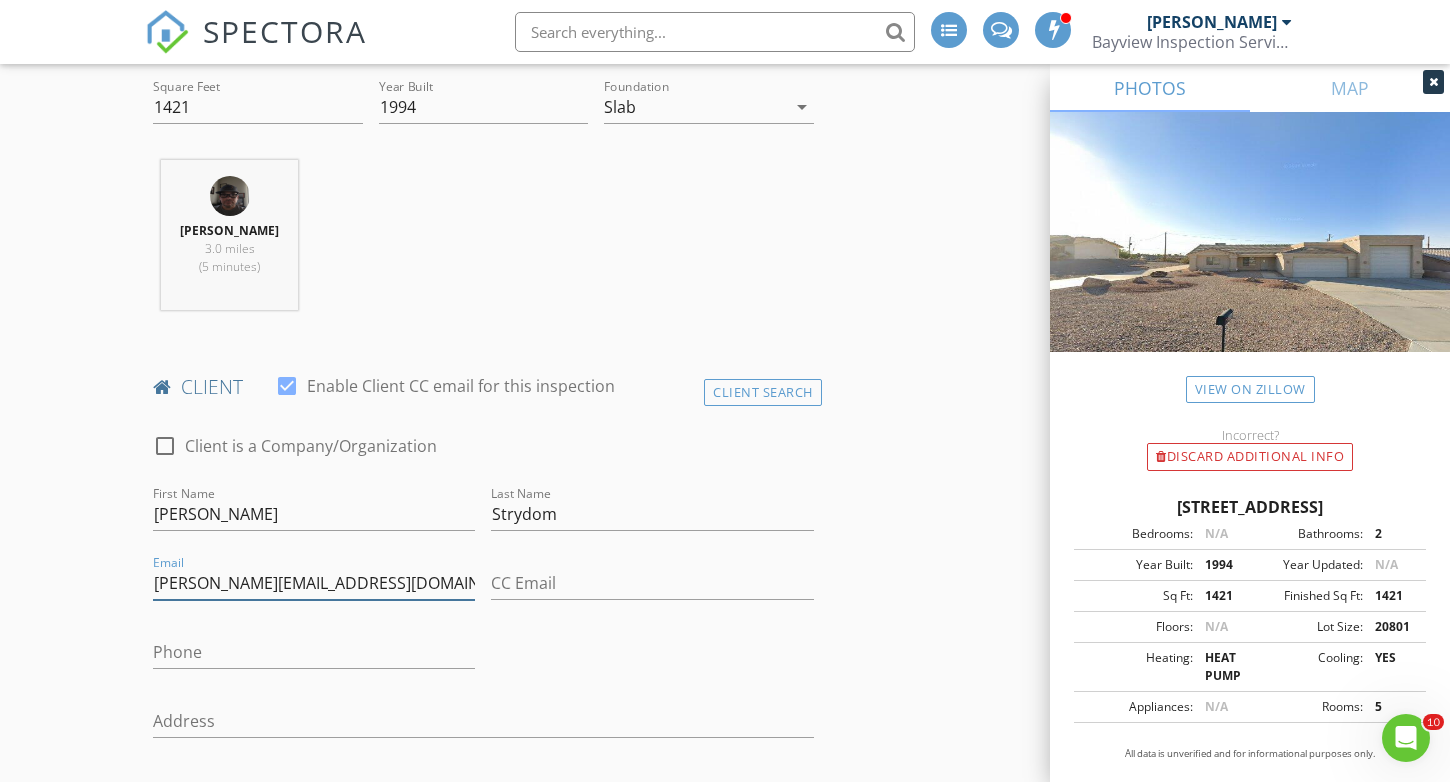 type on "[PERSON_NAME][EMAIL_ADDRESS][DOMAIN_NAME]" 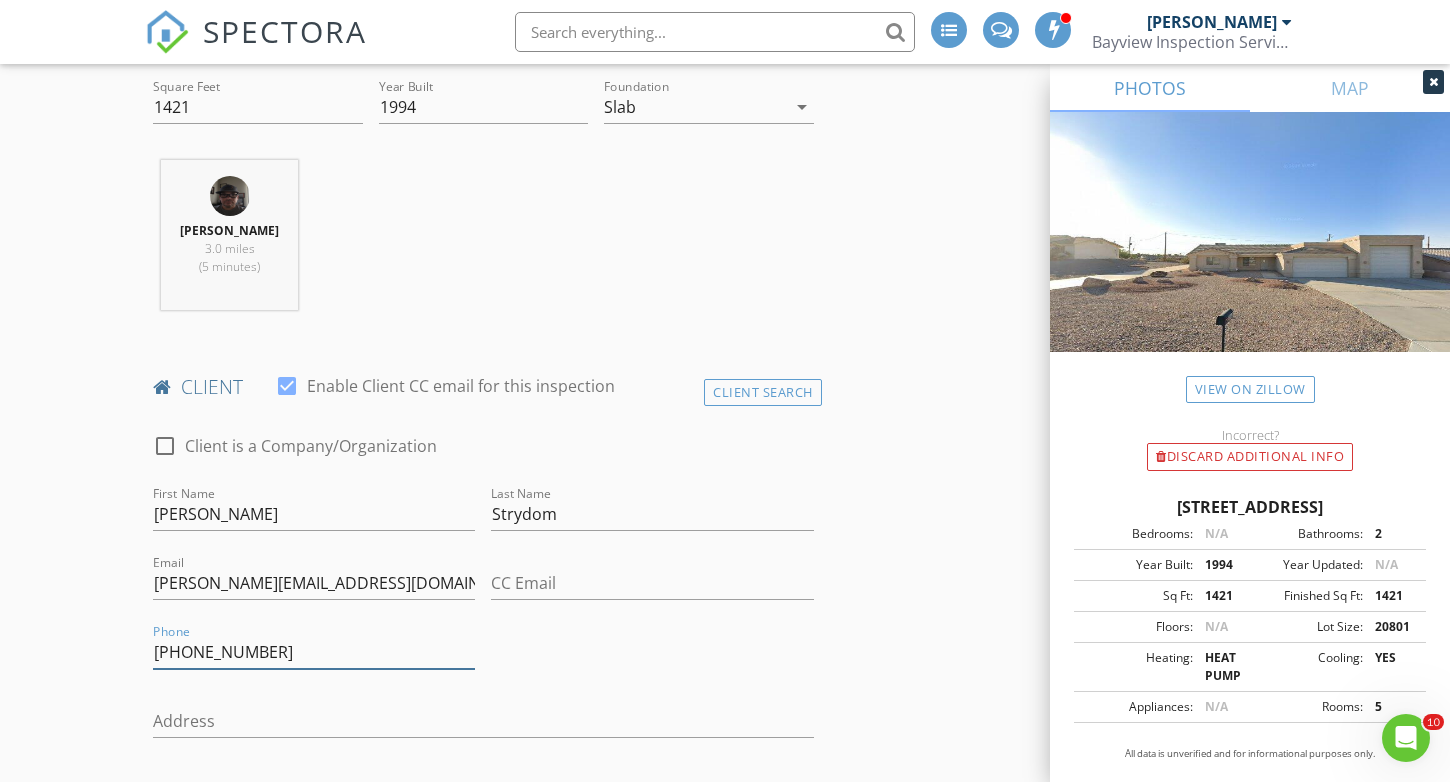 type on "[PHONE_NUMBER]" 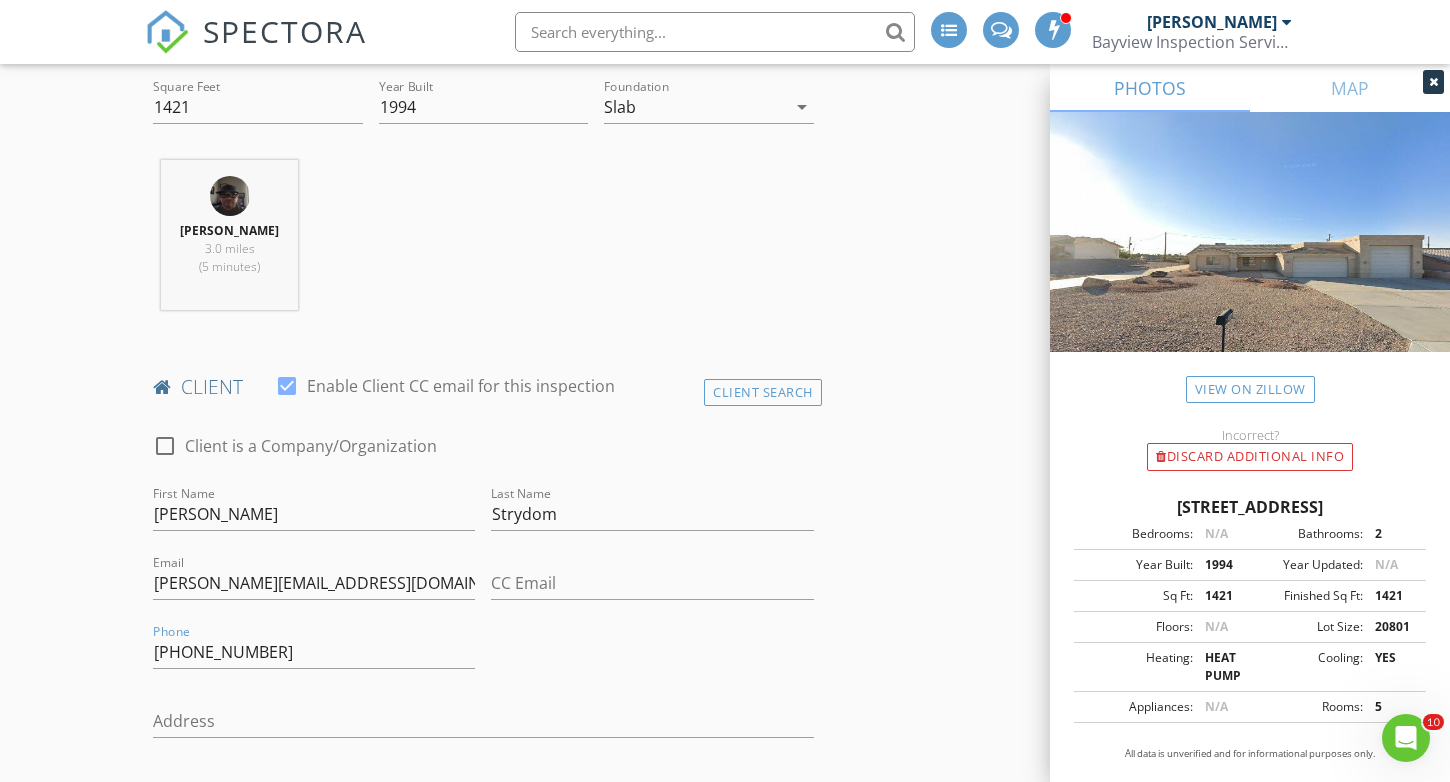 click on "New Inspection
INSPECTOR(S)
check_box   Joseph Tobin   PRIMARY   Joseph Tobin arrow_drop_down   check_box_outline_blank Joseph Tobin specifically requested
Date/Time
07/14/2025 8:00 AM
Location
Address Search       Address 3050 Whirlwind Ln   Unit   City Lake Havasu City   State AZ   Zip 86403   County Mohave     Square Feet 1421   Year Built 1994   Foundation Slab arrow_drop_down     Joseph Tobin     3.0 miles     (5 minutes)
client
check_box Enable Client CC email for this inspection   Client Search     check_box_outline_blank Client is a Company/Organization     First Name Johanne   Last Name Strydom   Email johanne.strydom01@gmail.com   CC Email   Phone 949-838-6186   Address   City   State   Zip       Notes   Private Notes
ADD ADDITIONAL client
SERVICES" at bounding box center (725, 1293) 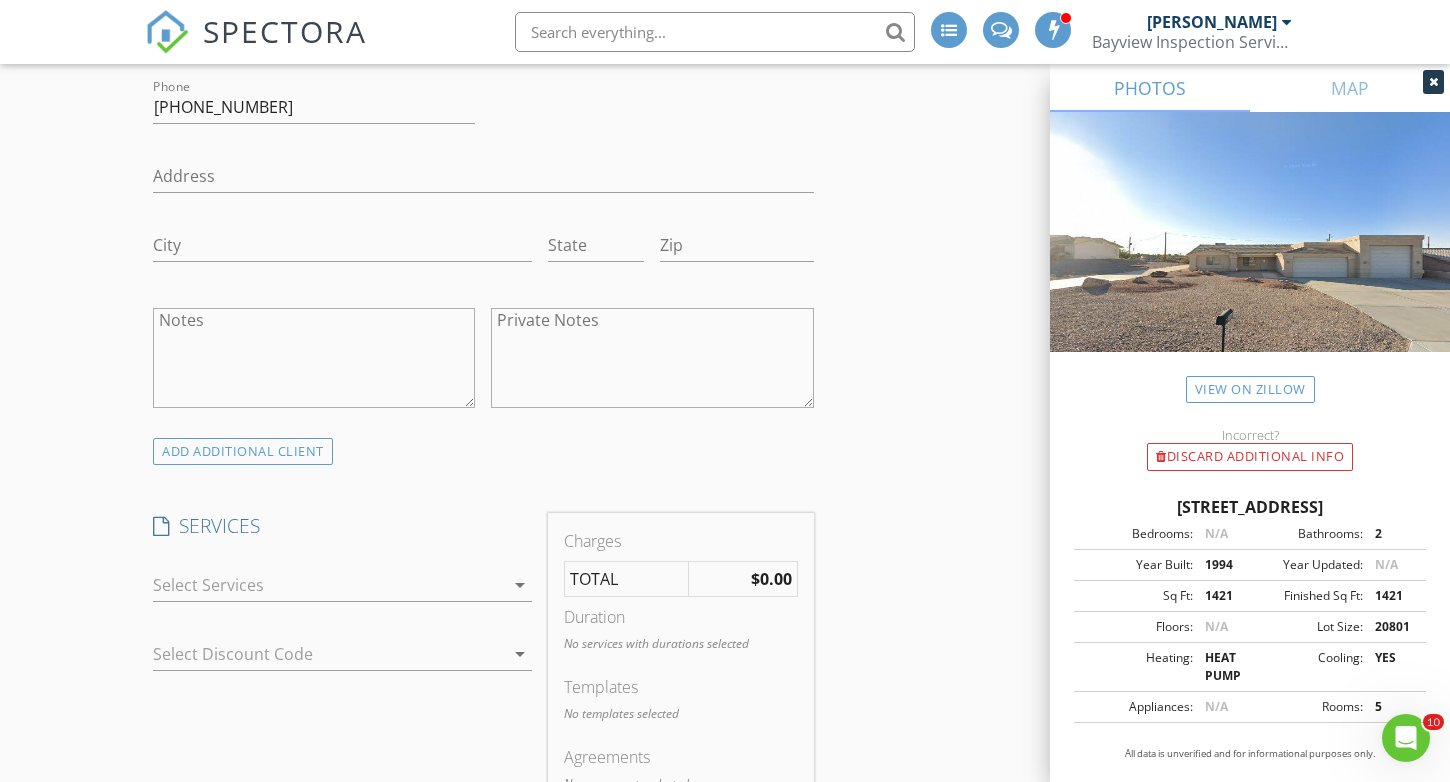 scroll, scrollTop: 1251, scrollLeft: 0, axis: vertical 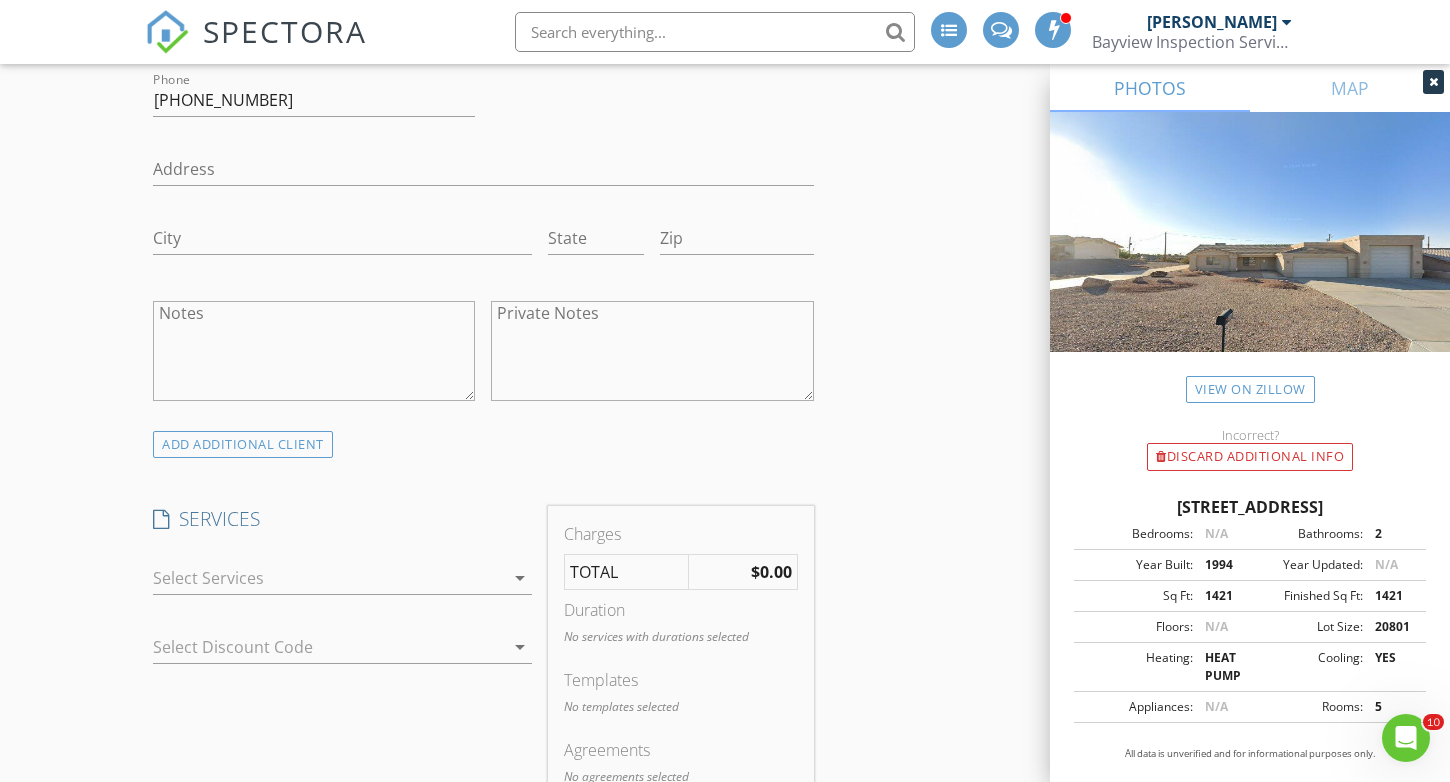 click at bounding box center (328, 578) 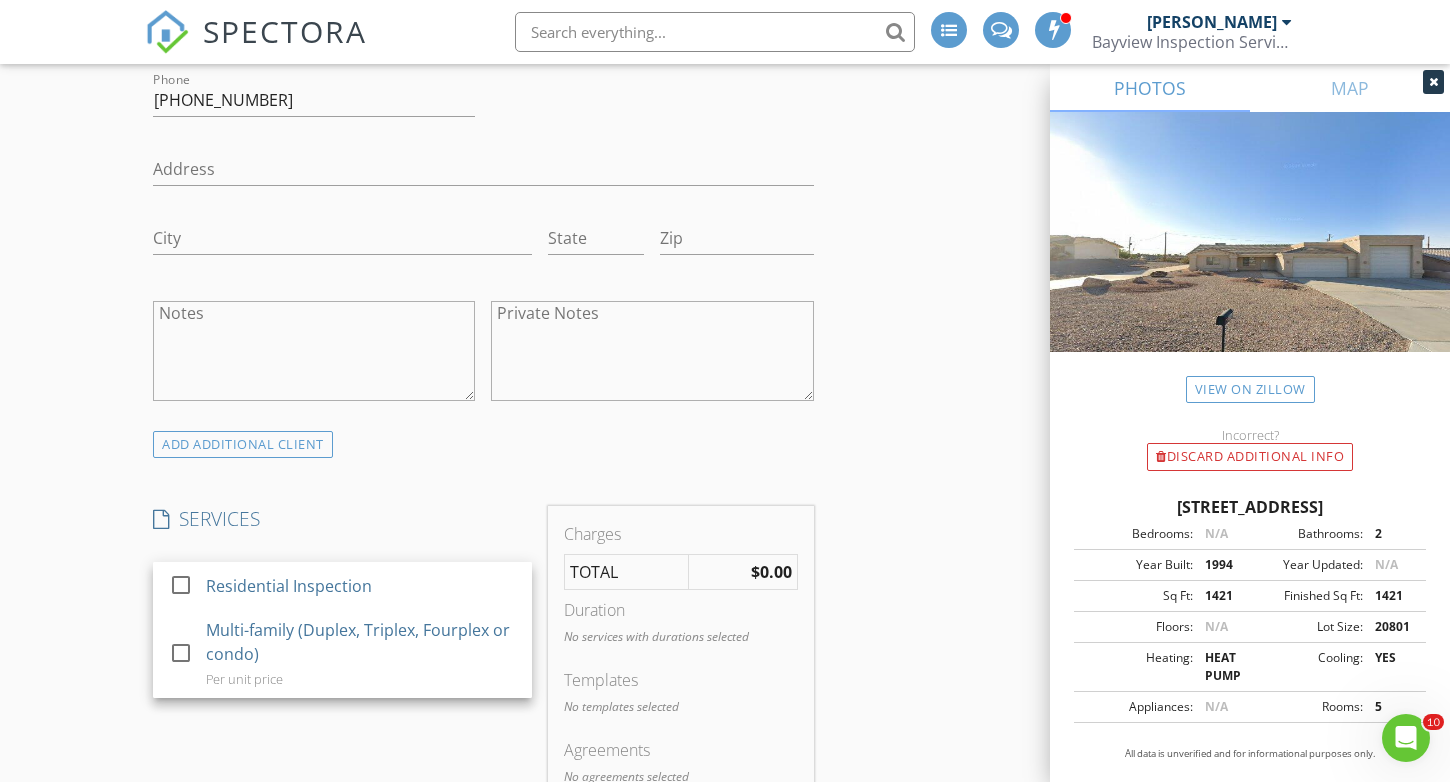 click at bounding box center (181, 585) 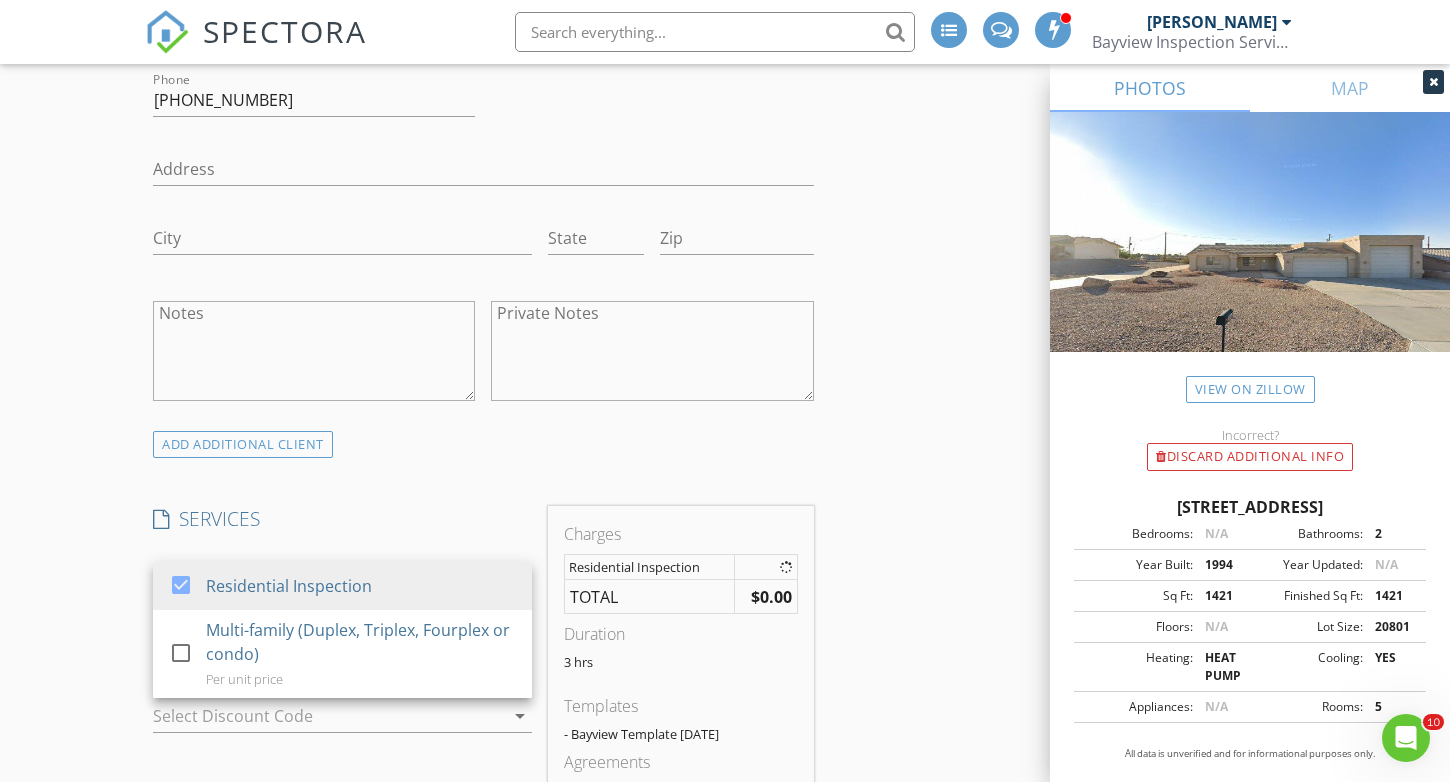 click on "New Inspection
INSPECTOR(S)
check_box   Joseph Tobin   PRIMARY   Joseph Tobin arrow_drop_down   check_box_outline_blank Joseph Tobin specifically requested
Date/Time
07/14/2025 8:00 AM
Location
Address Search       Address 3050 Whirlwind Ln   Unit   City Lake Havasu City   State AZ   Zip 86403   County Mohave     Square Feet 1421   Year Built 1994   Foundation Slab arrow_drop_down     Joseph Tobin     3.0 miles     (5 minutes)
client
check_box Enable Client CC email for this inspection   Client Search     check_box_outline_blank Client is a Company/Organization     First Name Johanne   Last Name Strydom   Email johanne.strydom01@gmail.com   CC Email   Phone 949-838-6186   Address   City   State   Zip       Notes   Private Notes
ADD ADDITIONAL client
SERVICES
check_box" at bounding box center (725, 741) 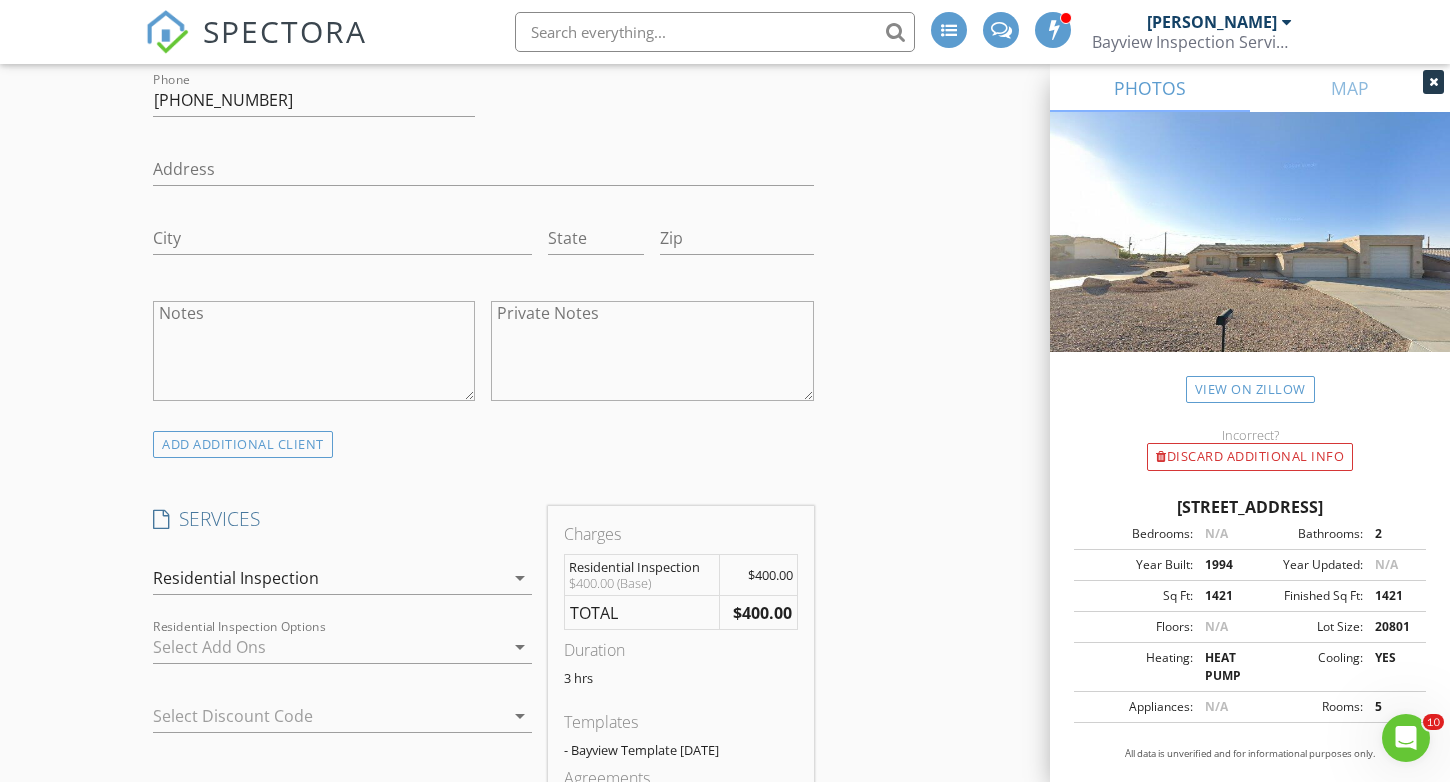 click at bounding box center (328, 647) 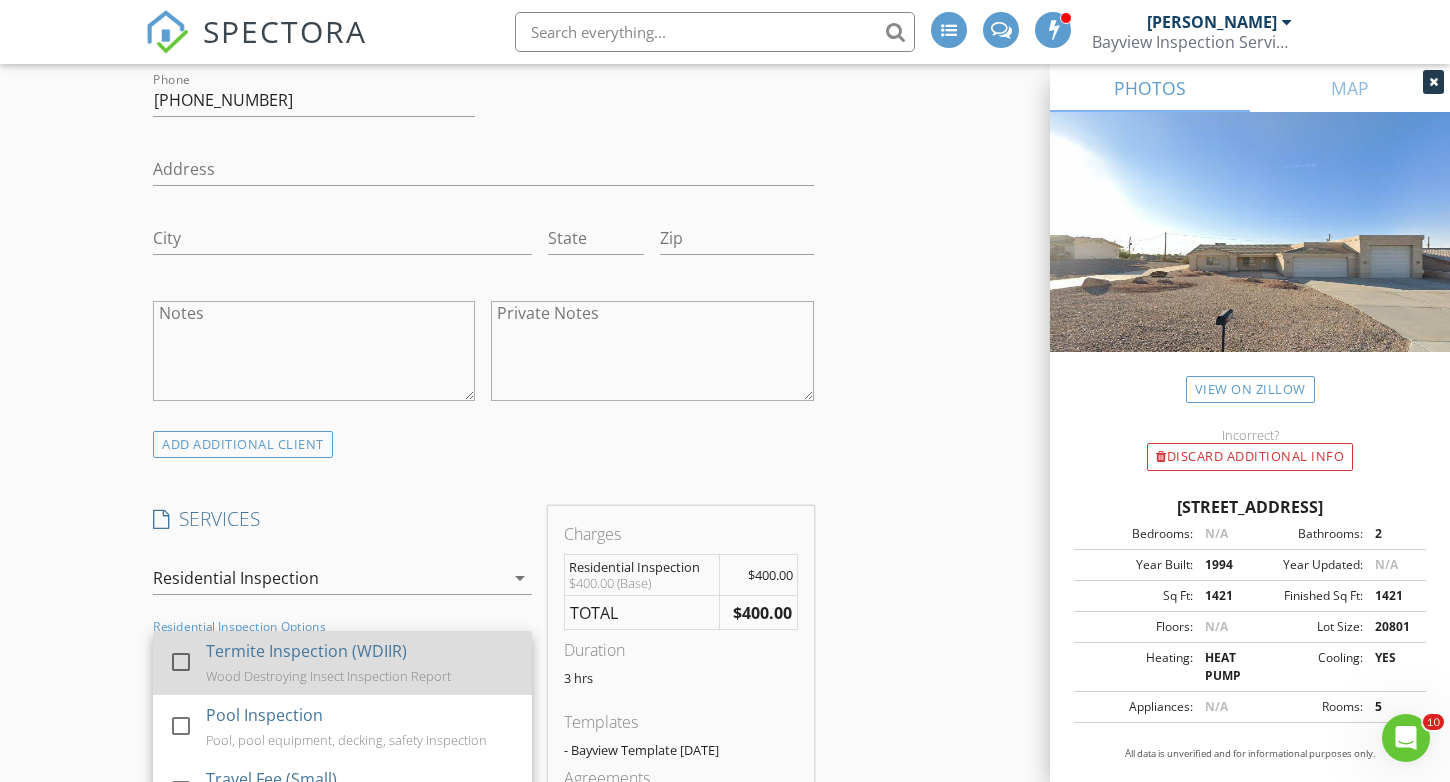 click at bounding box center [181, 662] 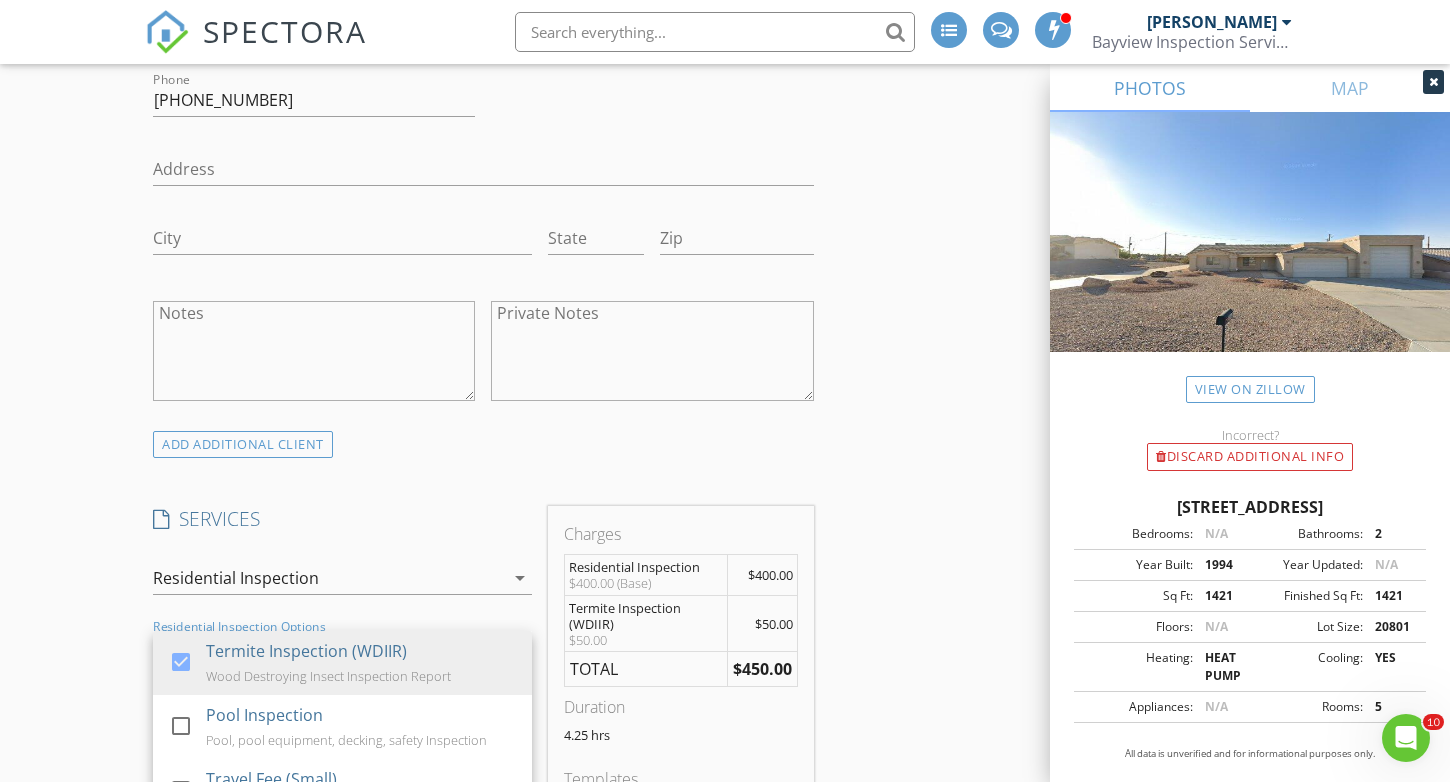 click on "New Inspection
INSPECTOR(S)
check_box   Joseph Tobin   PRIMARY   Joseph Tobin arrow_drop_down   check_box_outline_blank Joseph Tobin specifically requested
Date/Time
07/14/2025 8:00 AM
Location
Address Search       Address 3050 Whirlwind Ln   Unit   City Lake Havasu City   State AZ   Zip 86403   County Mohave     Square Feet 1421   Year Built 1994   Foundation Slab arrow_drop_down     Joseph Tobin     3.0 miles     (5 minutes)
client
check_box Enable Client CC email for this inspection   Client Search     check_box_outline_blank Client is a Company/Organization     First Name Johanne   Last Name Strydom   Email johanne.strydom01@gmail.com   CC Email   Phone 949-838-6186   Address   City   State   Zip       Notes   Private Notes
ADD ADDITIONAL client
SERVICES
check_box" at bounding box center [725, 777] 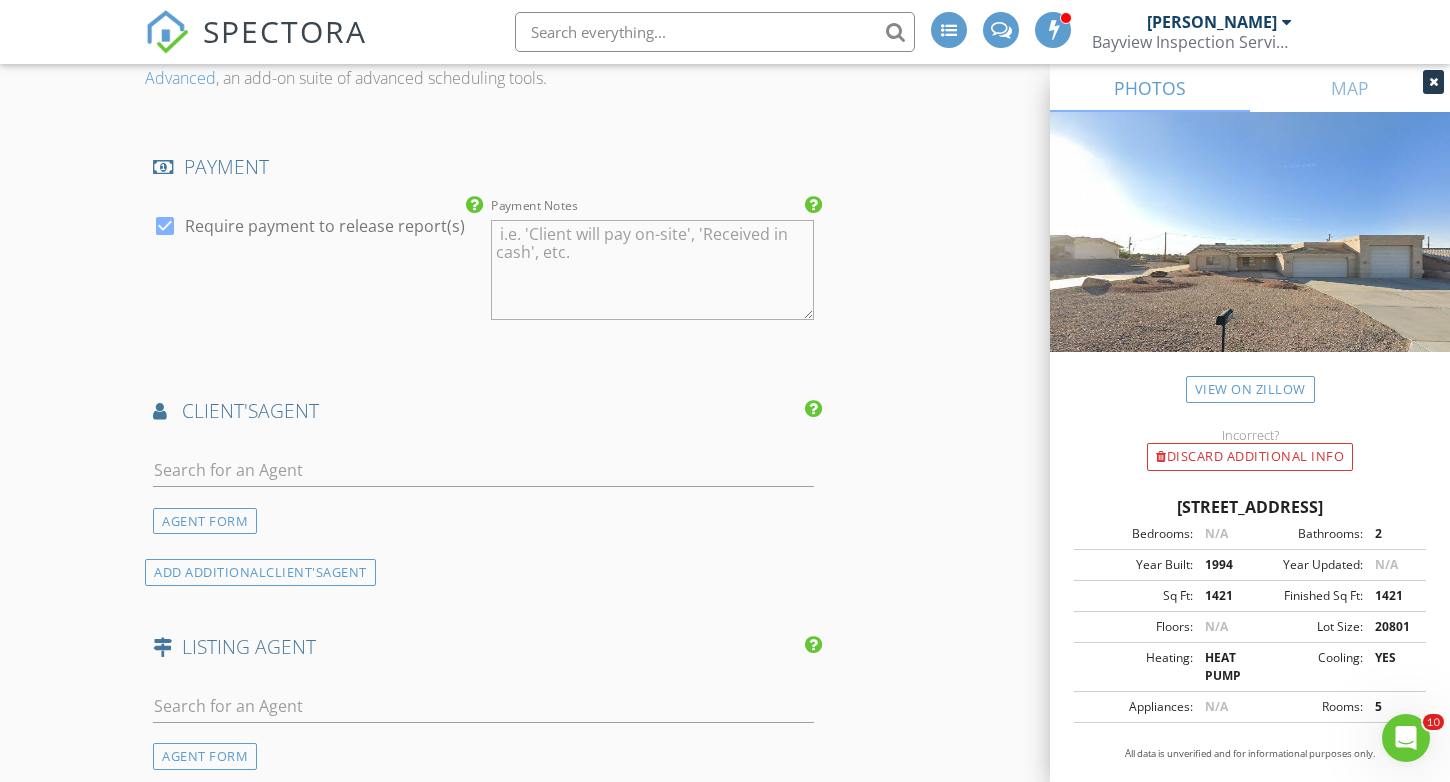 scroll, scrollTop: 2249, scrollLeft: 0, axis: vertical 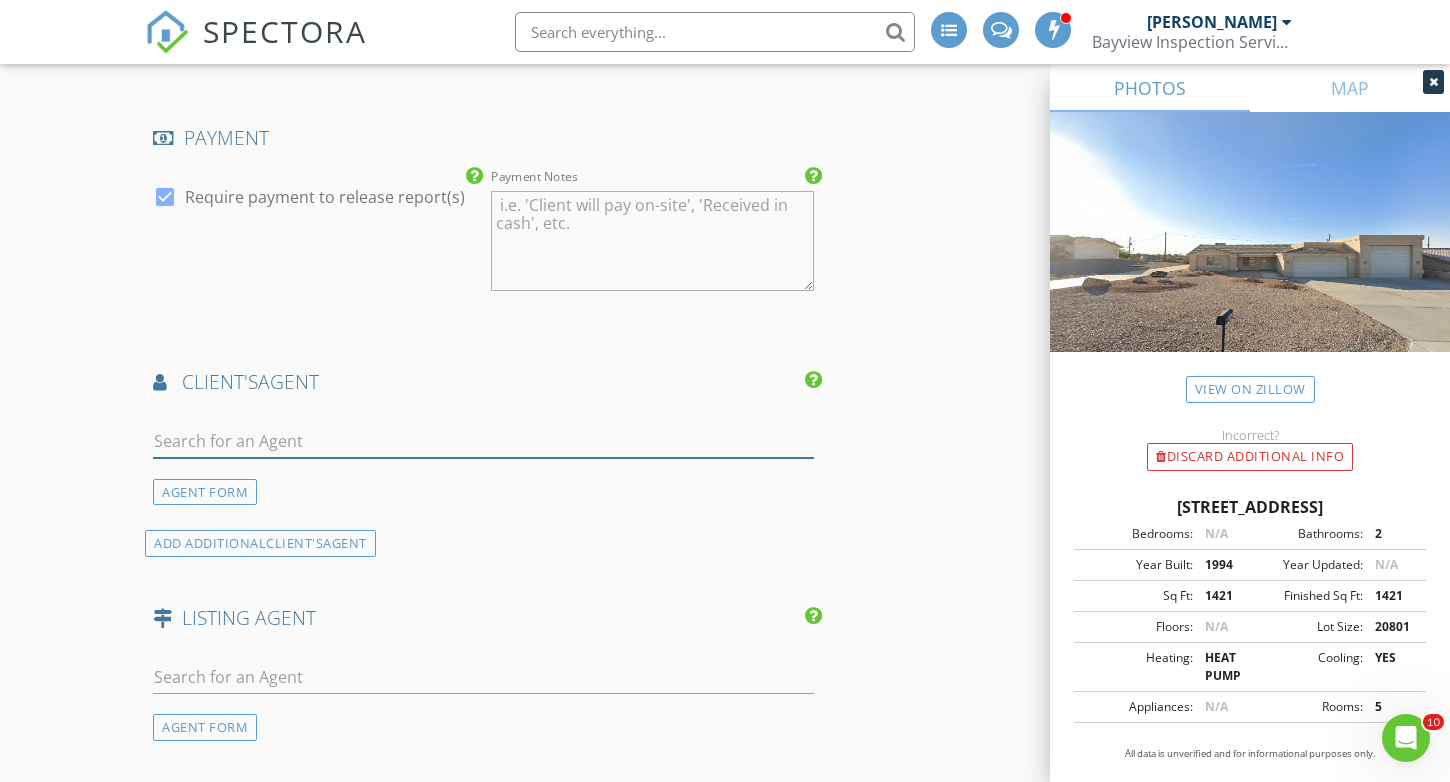 click at bounding box center [483, 441] 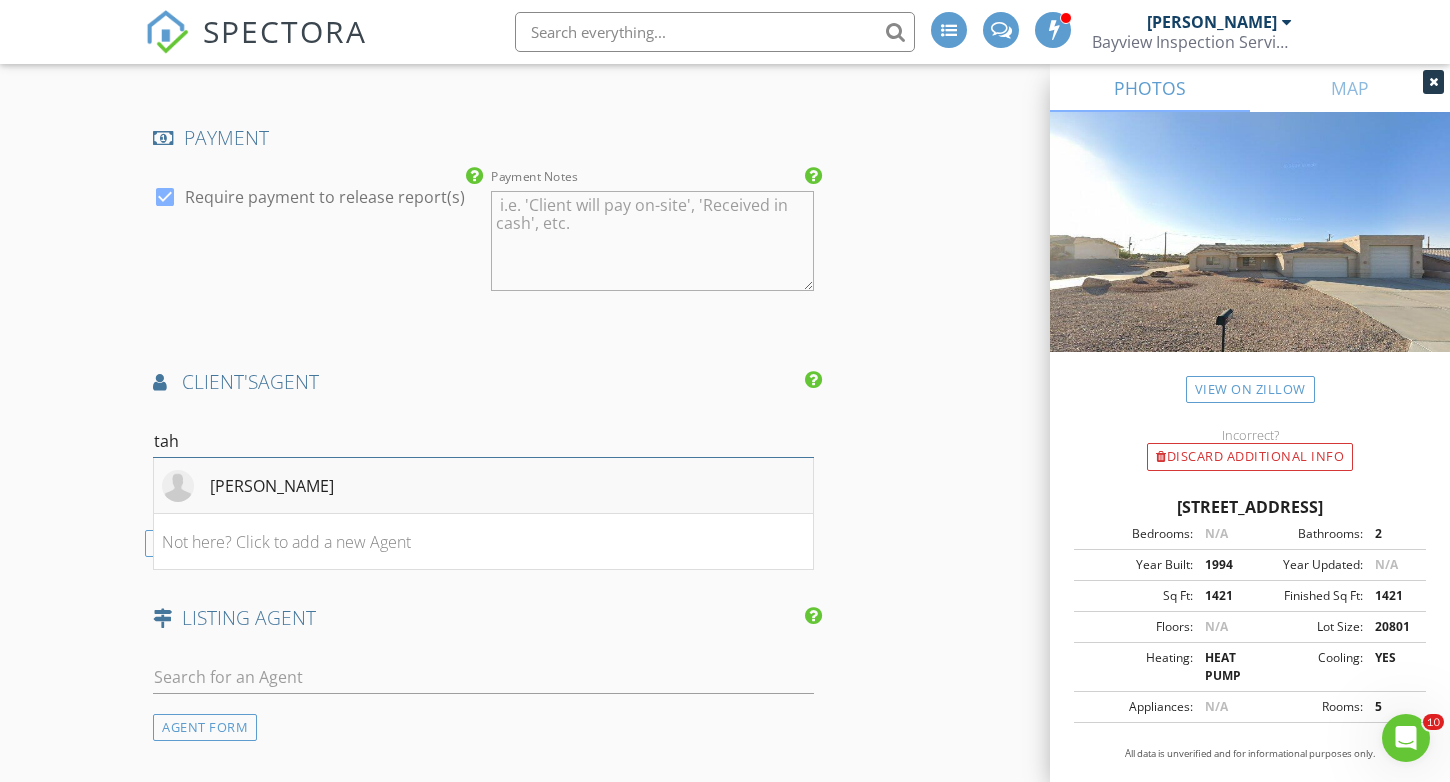 type on "tah" 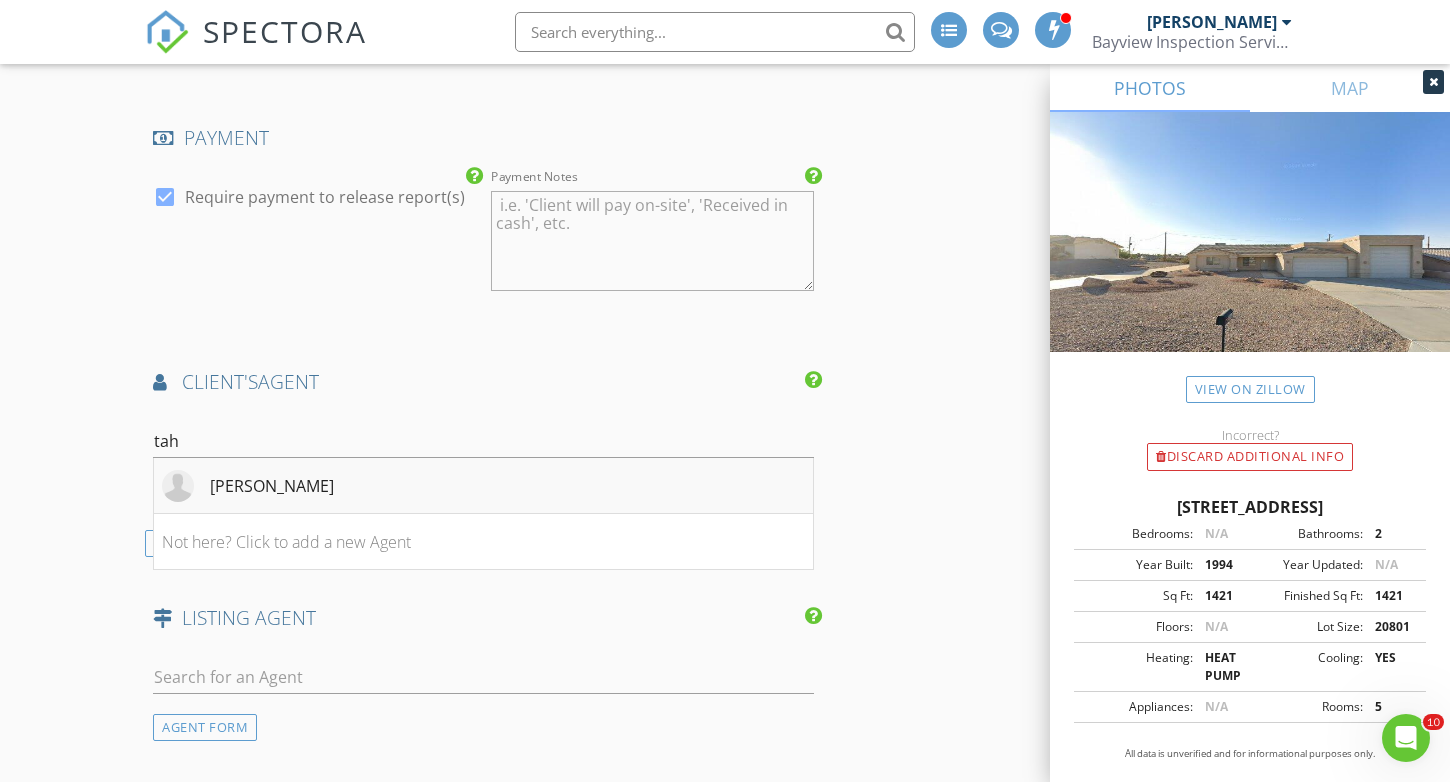 click on "Tahnee Leese" at bounding box center [272, 486] 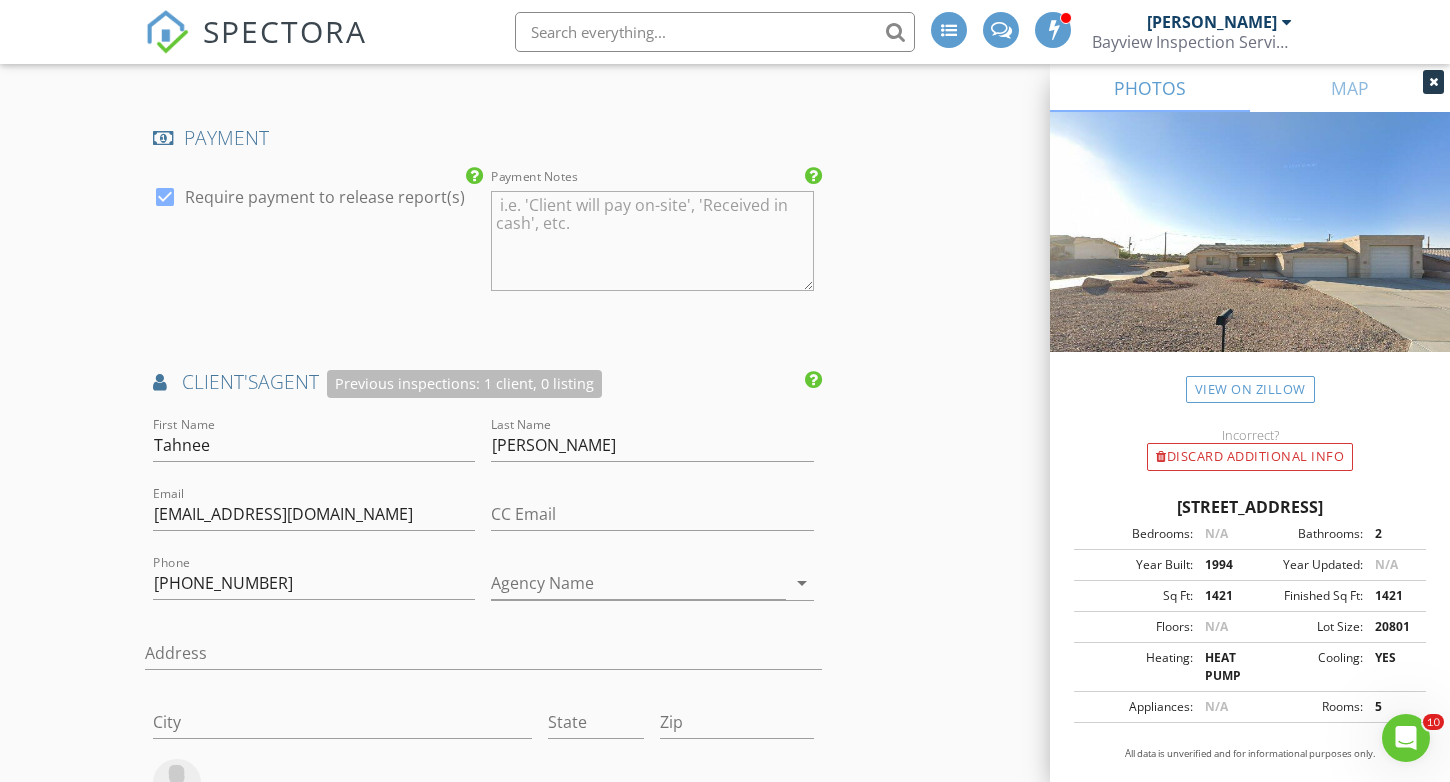 click on "New Inspection
INSPECTOR(S)
check_box   Joseph Tobin   PRIMARY   Joseph Tobin arrow_drop_down   check_box_outline_blank Joseph Tobin specifically requested
Date/Time
07/14/2025 8:00 AM
Location
Address Search       Address 3050 Whirlwind Ln   Unit   City Lake Havasu City   State AZ   Zip 86403   County Mohave     Square Feet 1421   Year Built 1994   Foundation Slab arrow_drop_down     Joseph Tobin     3.0 miles     (5 minutes)
client
check_box Enable Client CC email for this inspection   Client Search     check_box_outline_blank Client is a Company/Organization     First Name Johanne   Last Name Strydom   Email johanne.strydom01@gmail.com   CC Email   Phone 949-838-6186   Address   City   State   Zip       Notes   Private Notes
ADD ADDITIONAL client
SERVICES
check_box" at bounding box center (725, 75) 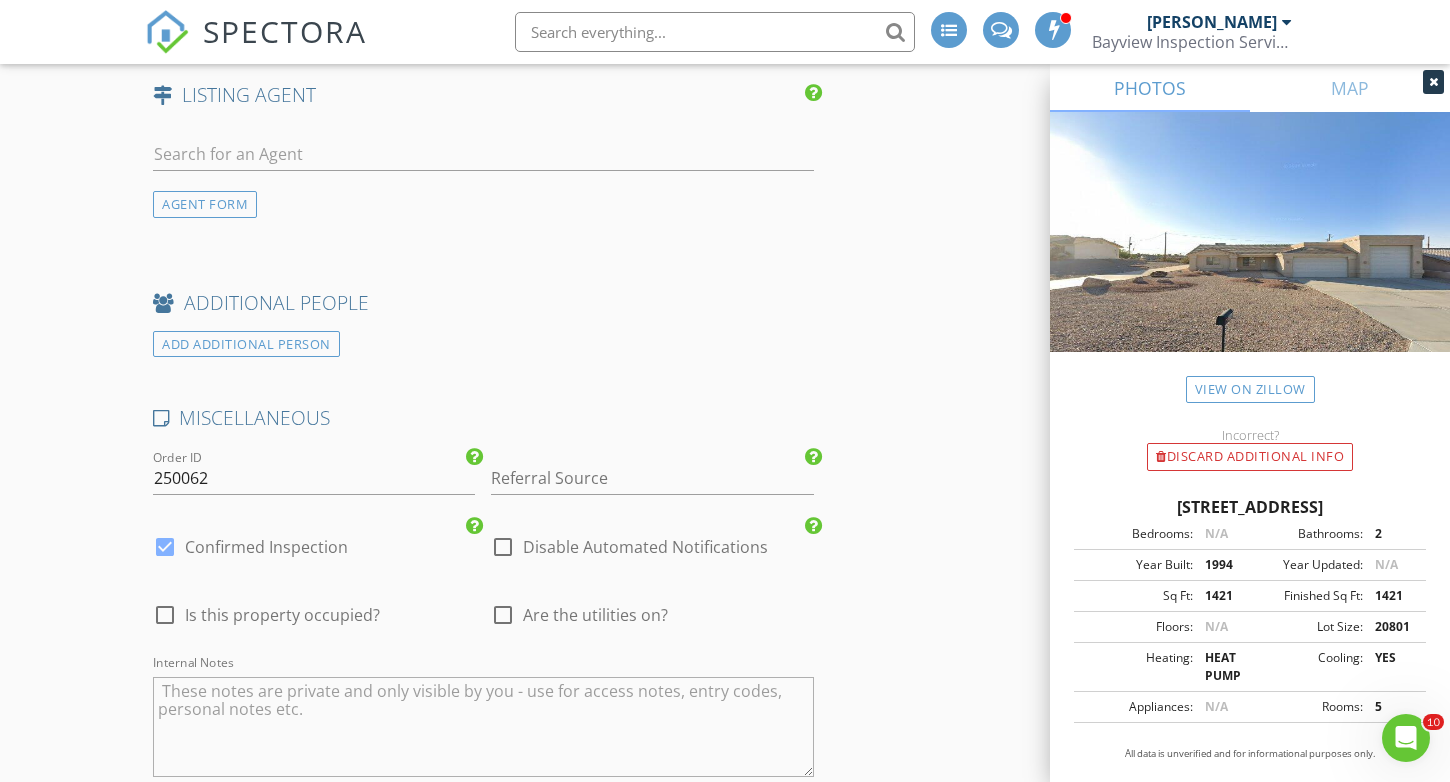 scroll, scrollTop: 3367, scrollLeft: 0, axis: vertical 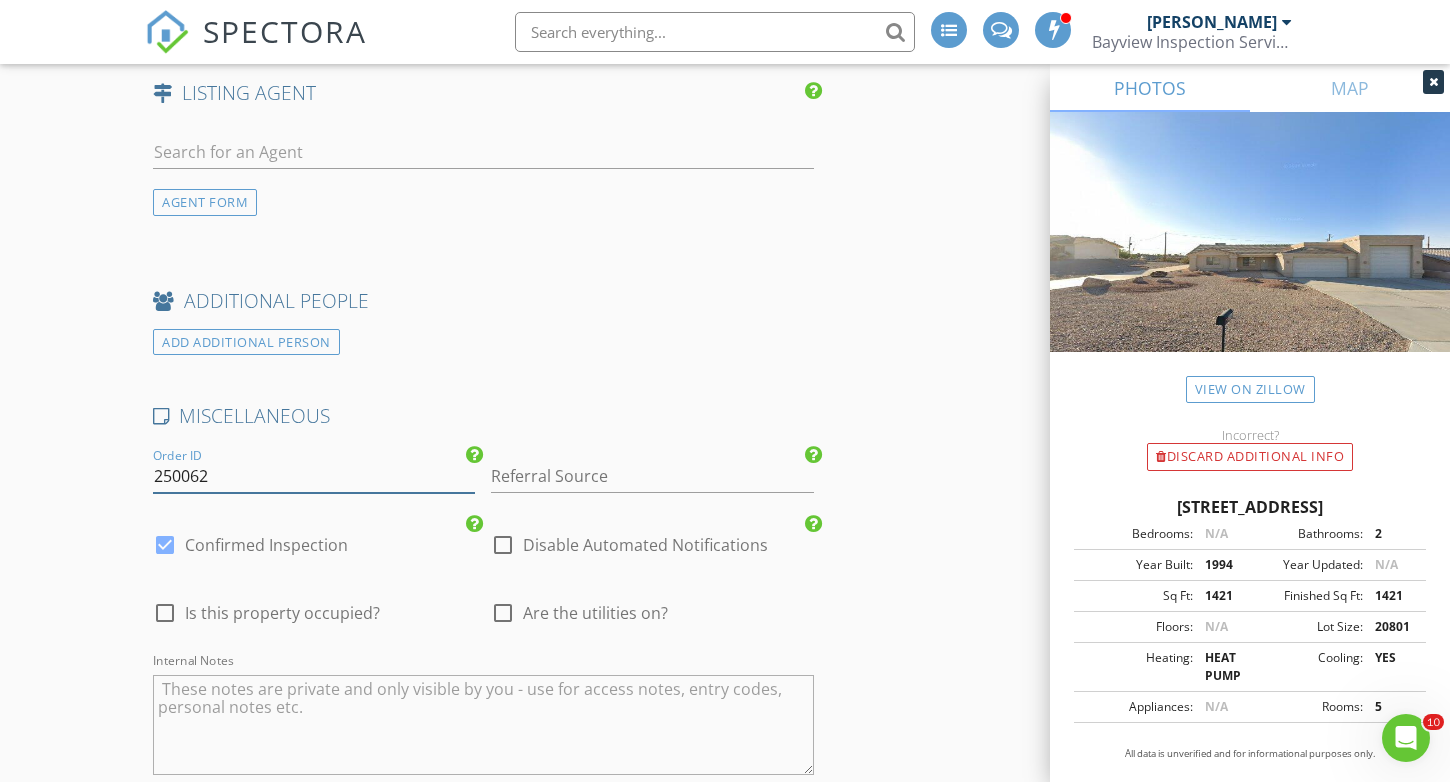 click on "250062" at bounding box center (314, 476) 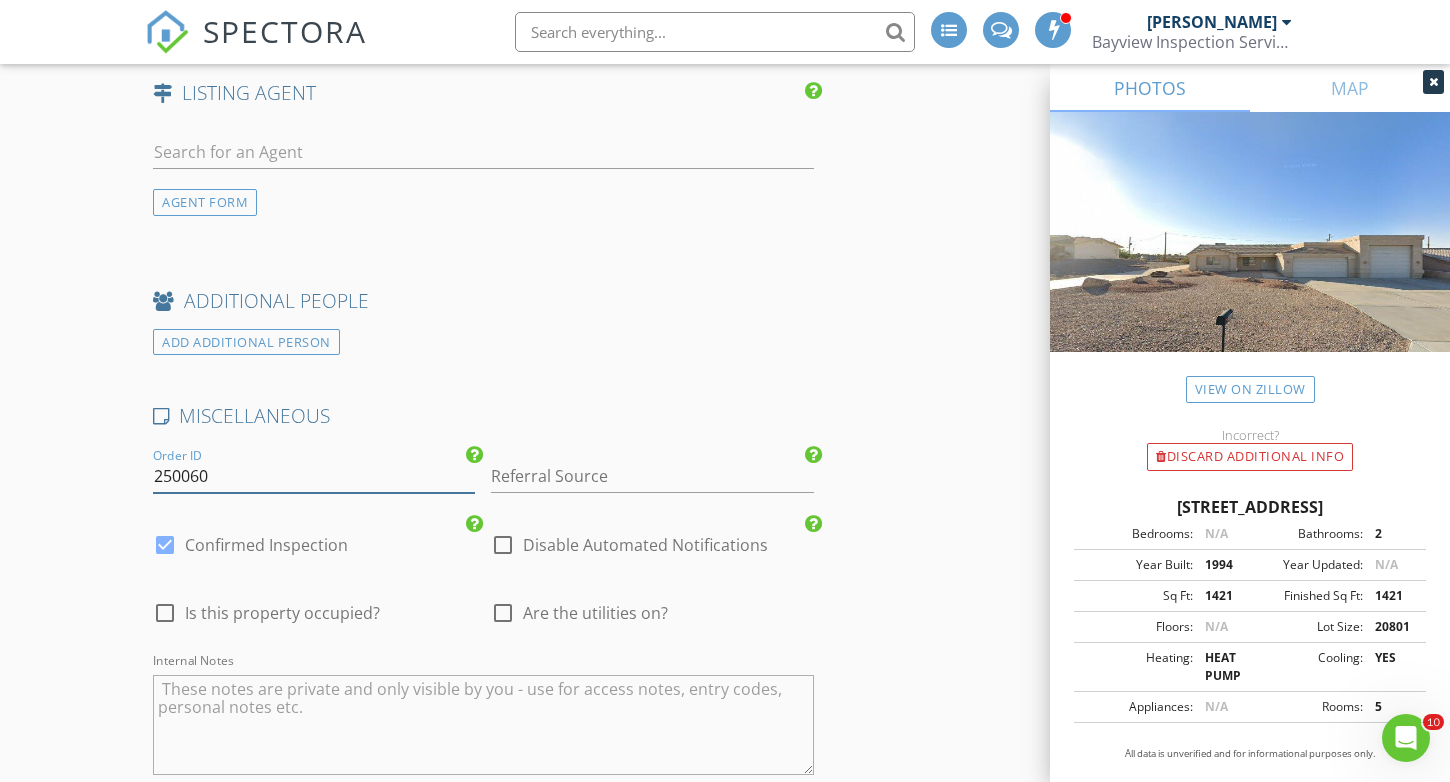 type on "250060" 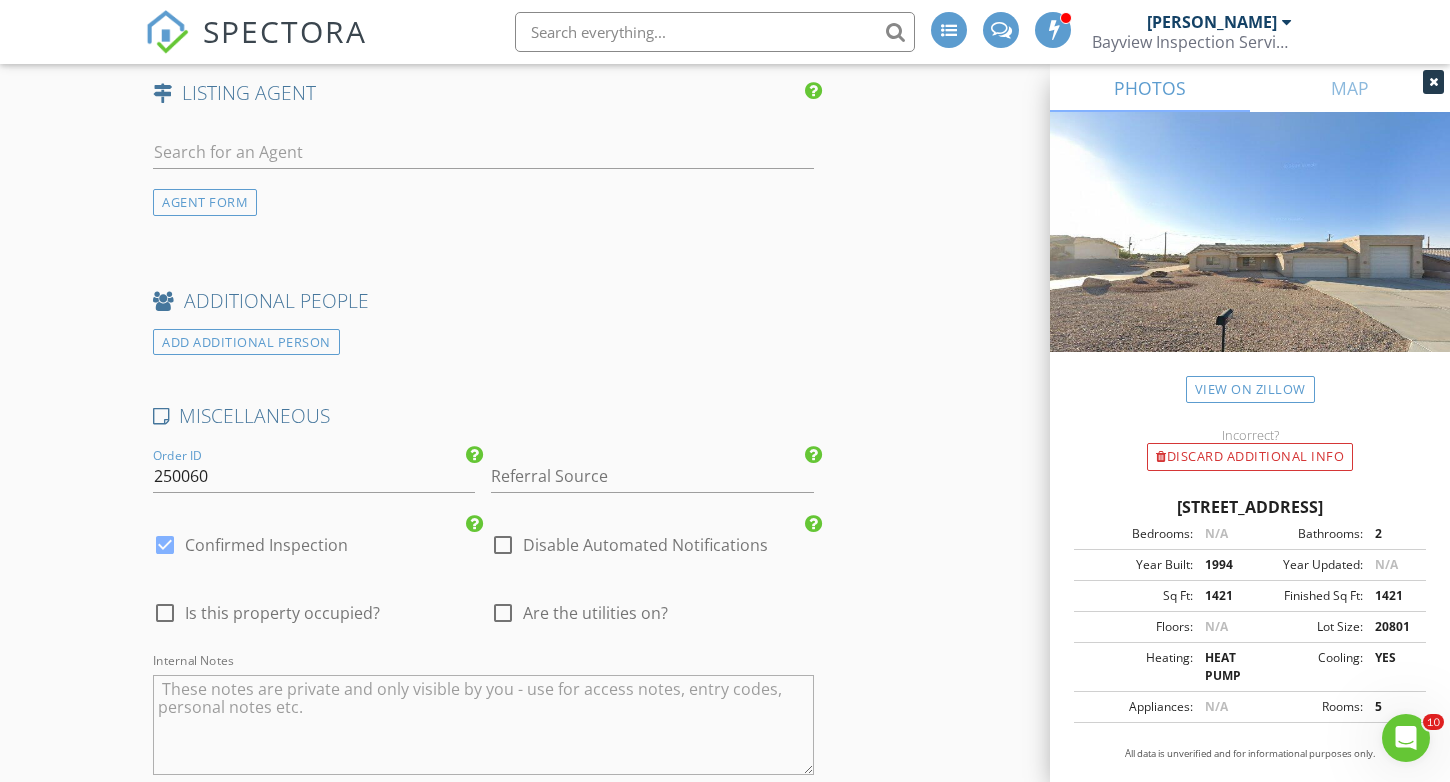 click on "New Inspection
INSPECTOR(S)
check_box   Joseph Tobin   PRIMARY   Joseph Tobin arrow_drop_down   check_box_outline_blank Joseph Tobin specifically requested
Date/Time
07/14/2025 8:00 AM
Location
Address Search       Address 3050 Whirlwind Ln   Unit   City Lake Havasu City   State AZ   Zip 86403   County Mohave     Square Feet 1421   Year Built 1994   Foundation Slab arrow_drop_down     Joseph Tobin     3.0 miles     (5 minutes)
client
check_box Enable Client CC email for this inspection   Client Search     check_box_outline_blank Client is a Company/Organization     First Name Johanne   Last Name Strydom   Email johanne.strydom01@gmail.com   CC Email   Phone 949-838-6186   Address   City   State   Zip       Notes   Private Notes
ADD ADDITIONAL client
SERVICES
check_box" at bounding box center [725, -1042] 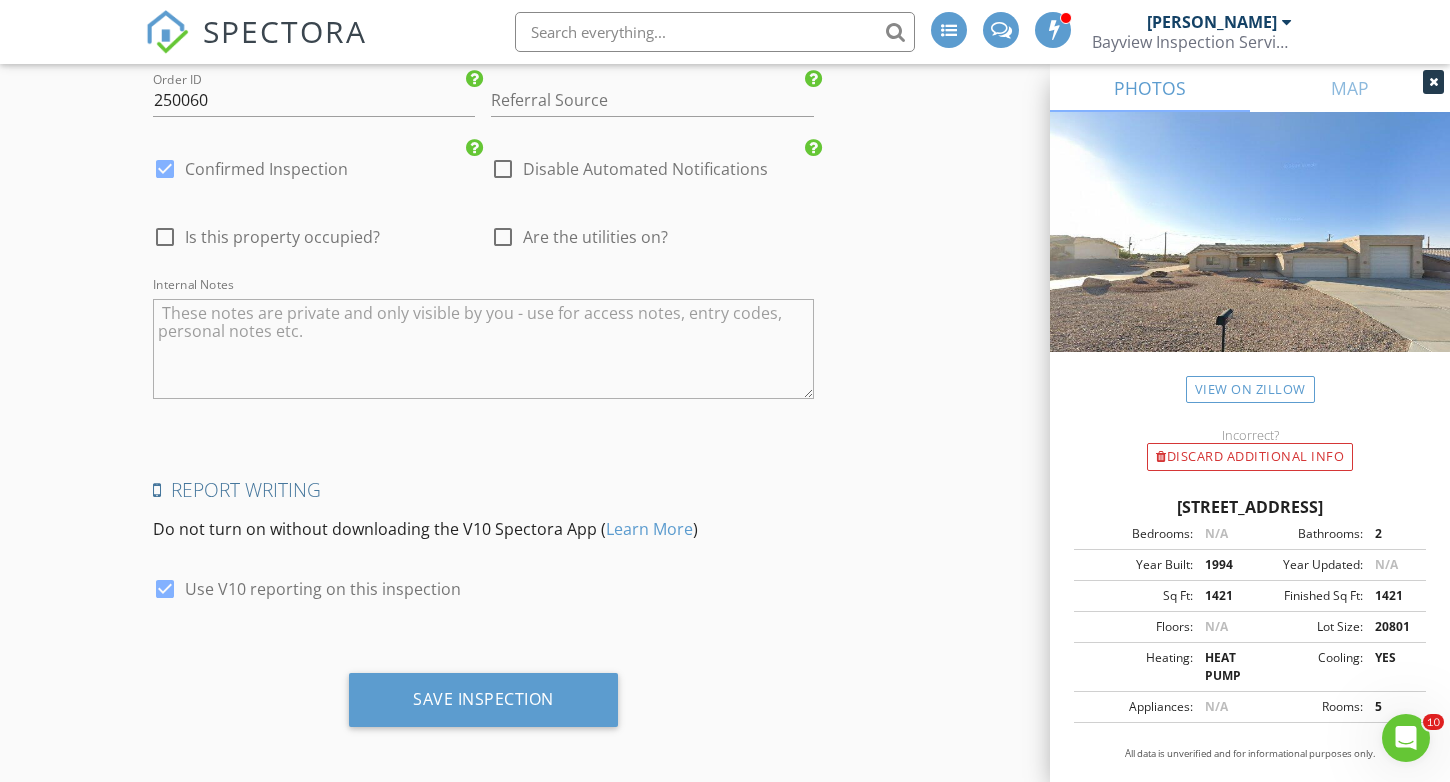 scroll, scrollTop: 3742, scrollLeft: 0, axis: vertical 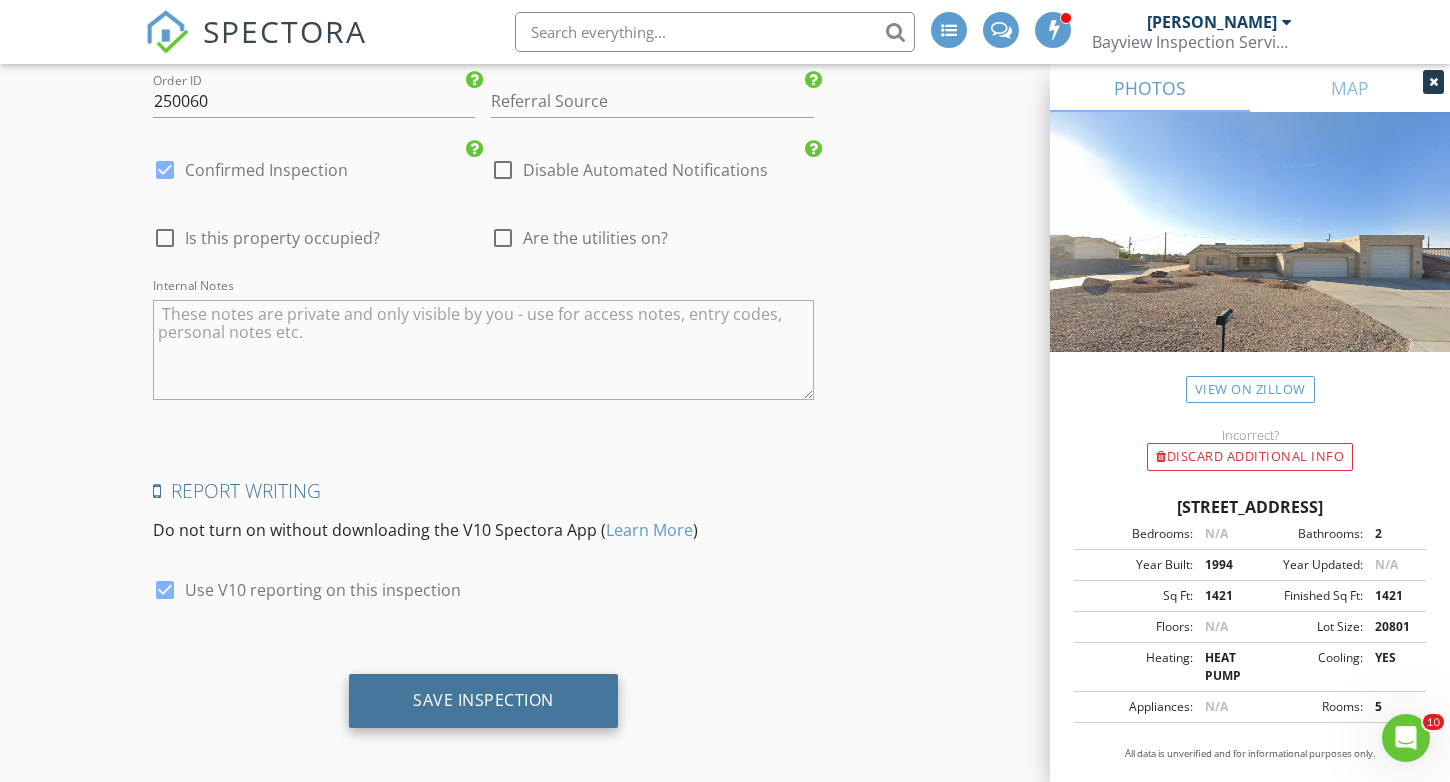 click on "Save Inspection" at bounding box center (483, 700) 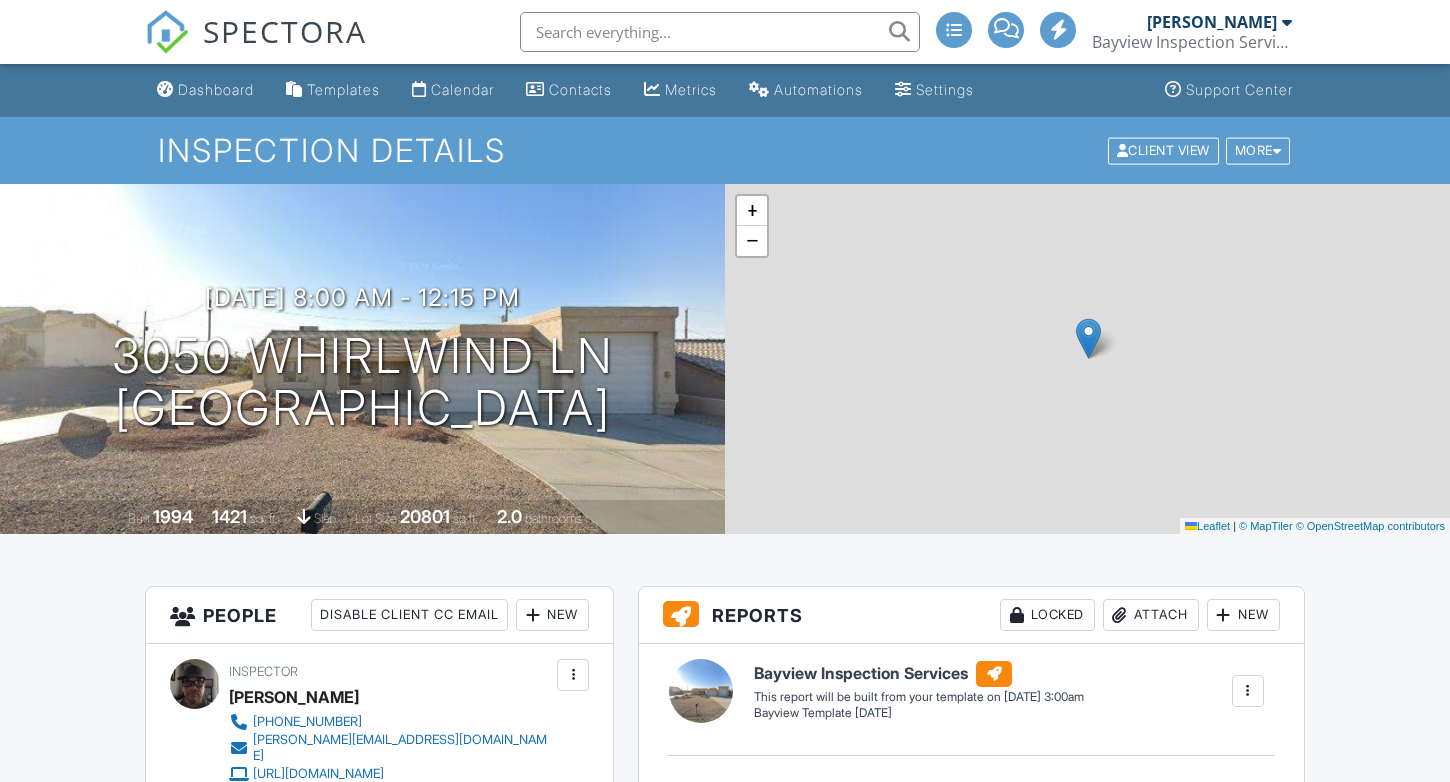 scroll, scrollTop: 0, scrollLeft: 0, axis: both 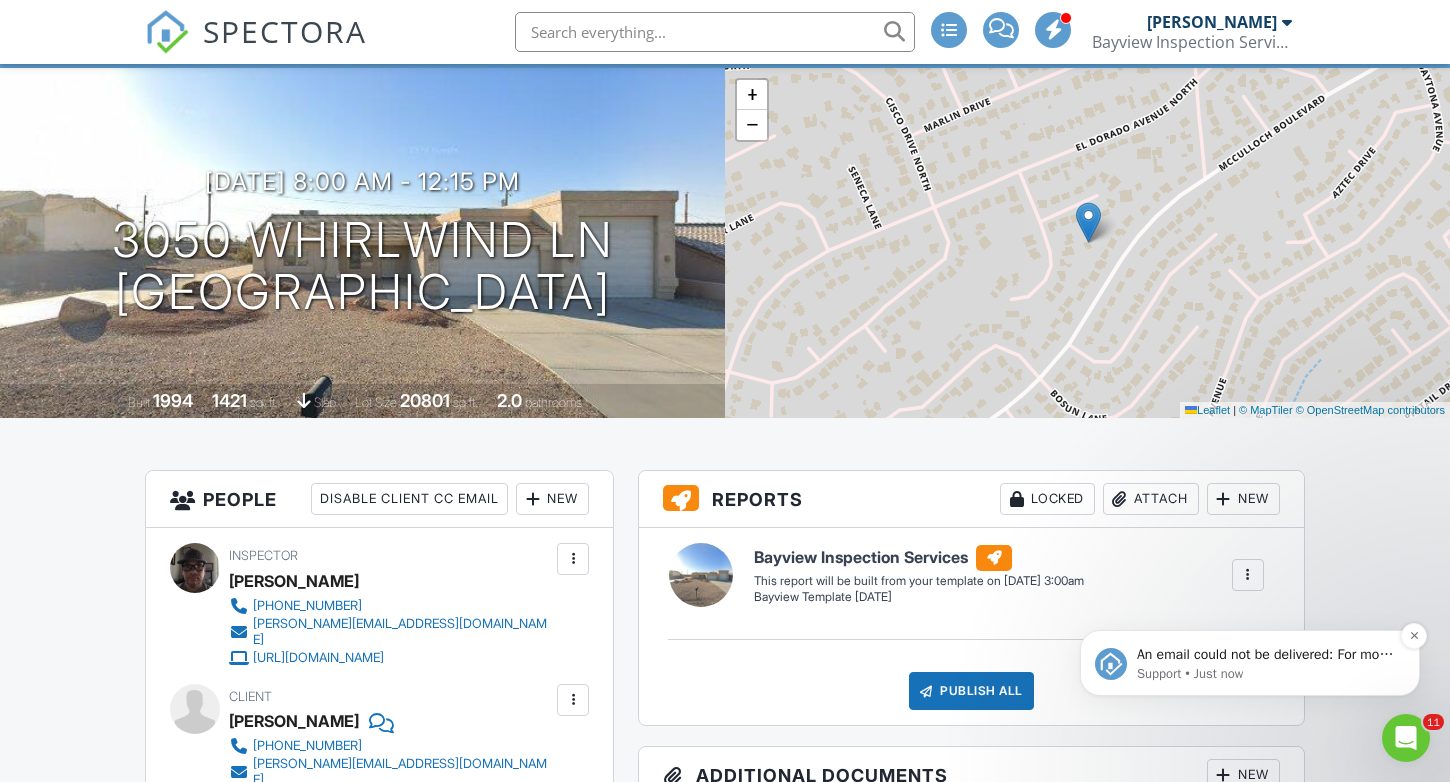 click on "An email could not be delivered:  For more information, view Why emails don't get delivered (Support Article)" at bounding box center (1266, 655) 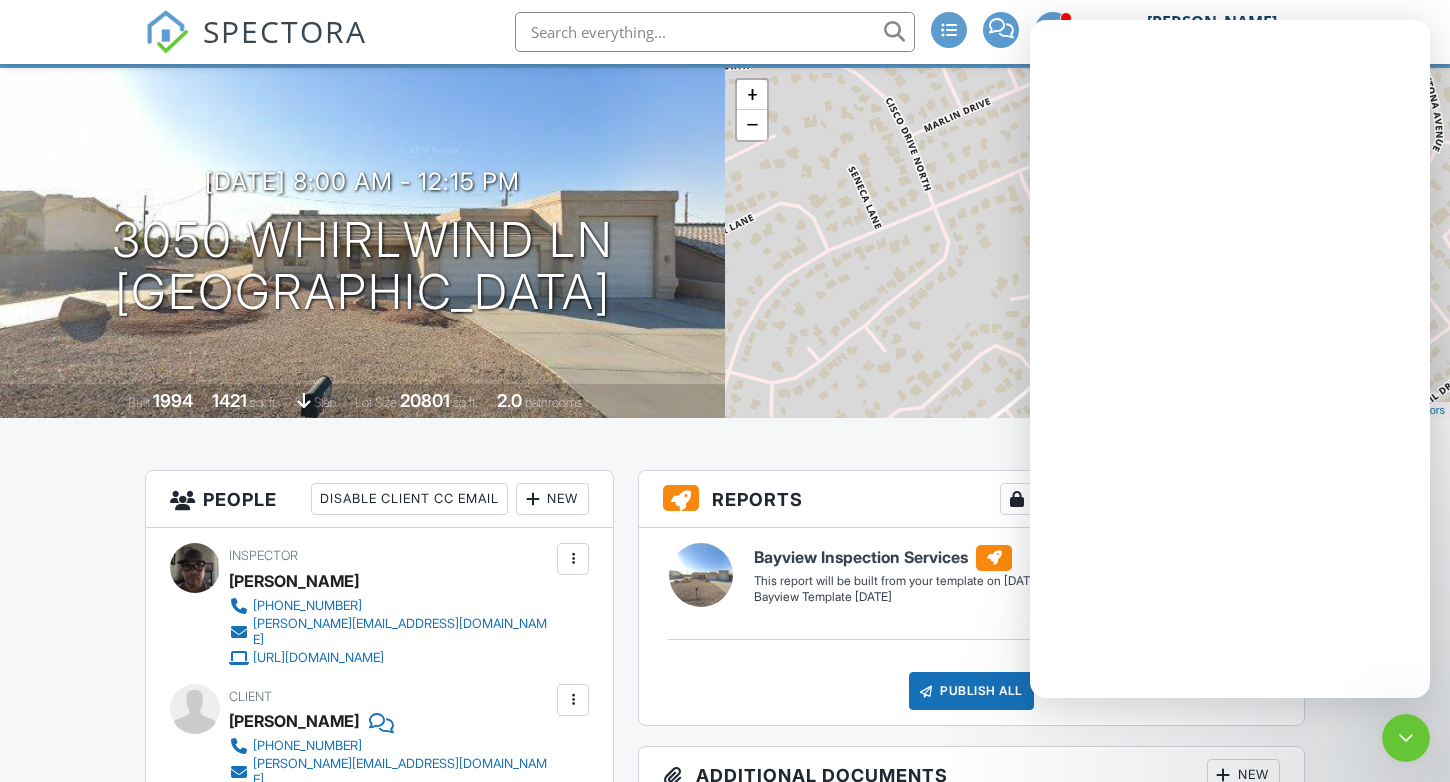 scroll, scrollTop: 0, scrollLeft: 0, axis: both 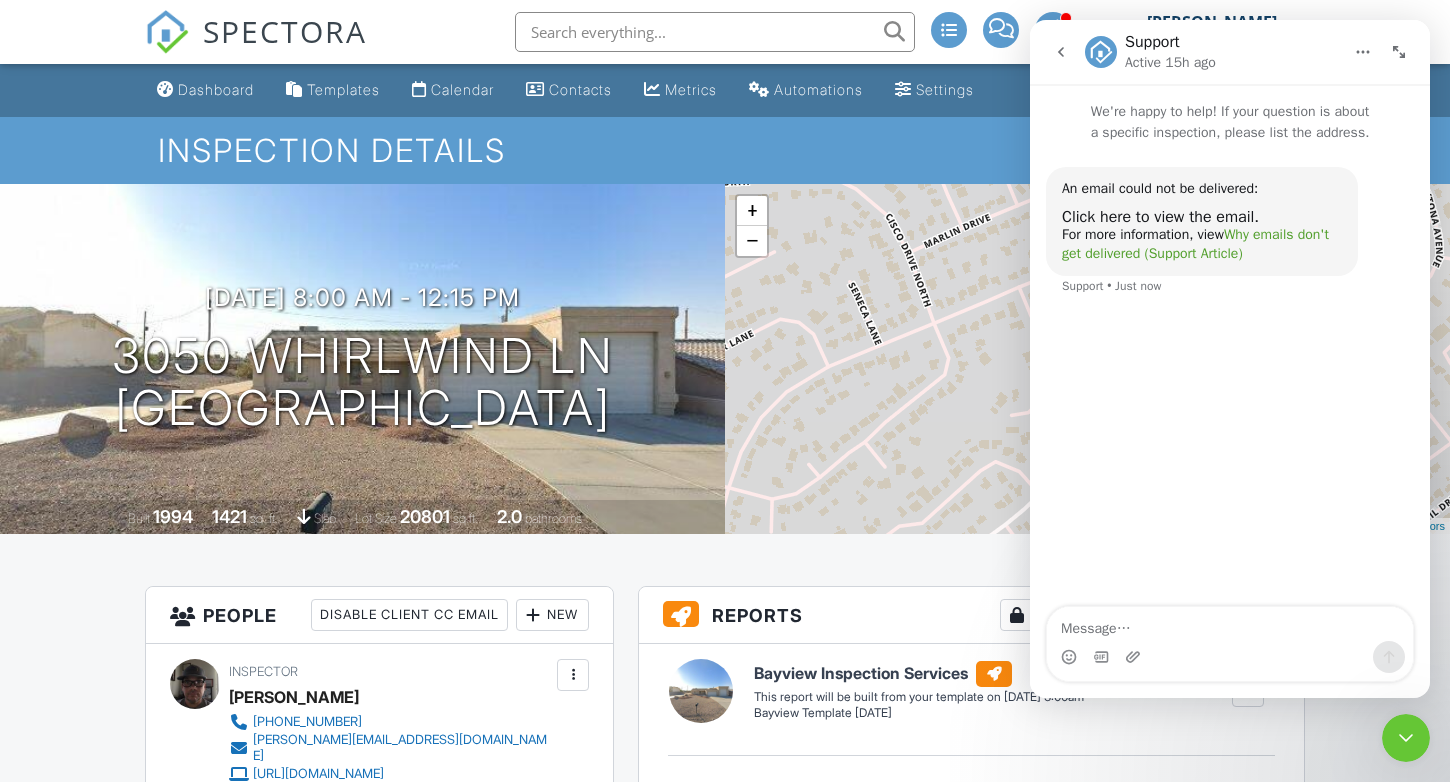 click on "Why emails don't get delivered (Support Article)" at bounding box center (1195, 244) 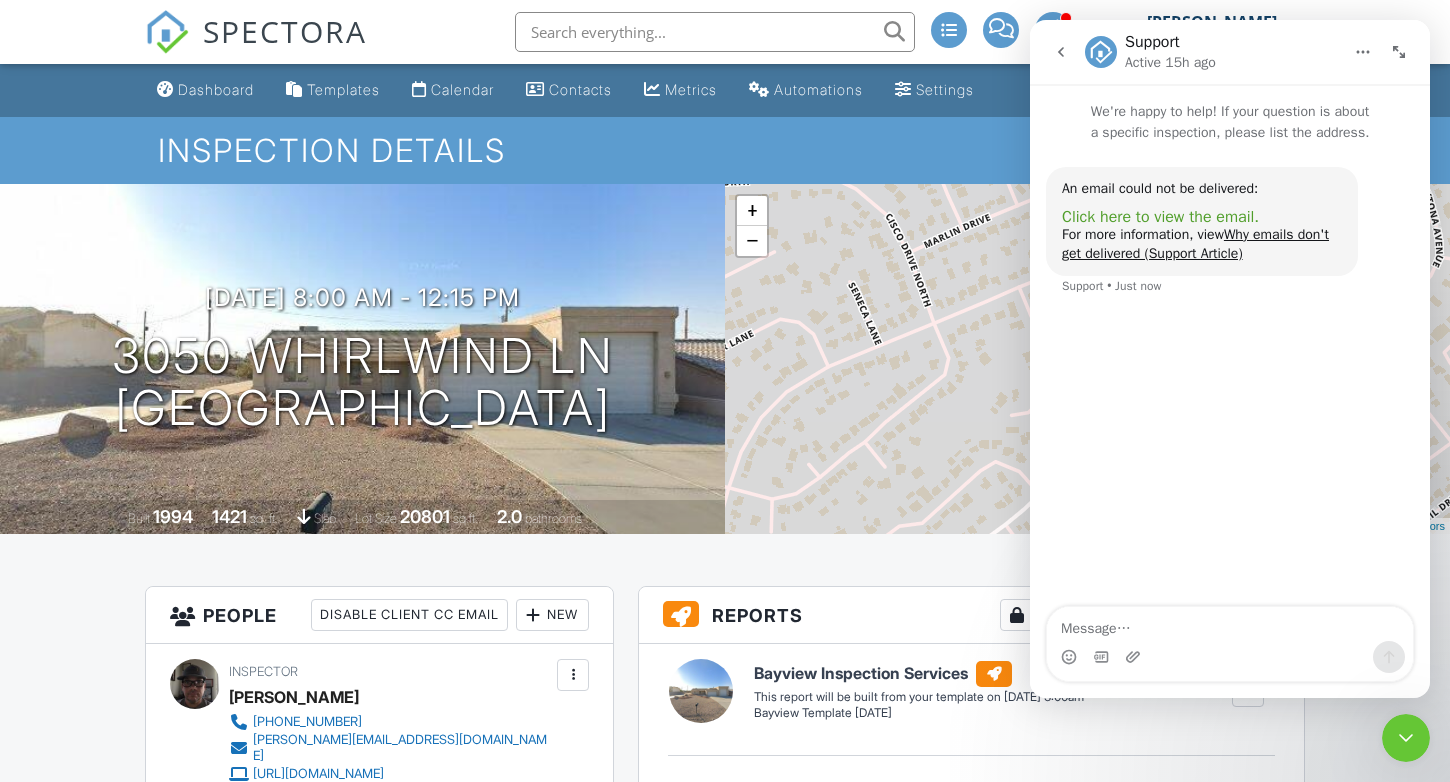 click on "Click here to view the email." at bounding box center [1160, 217] 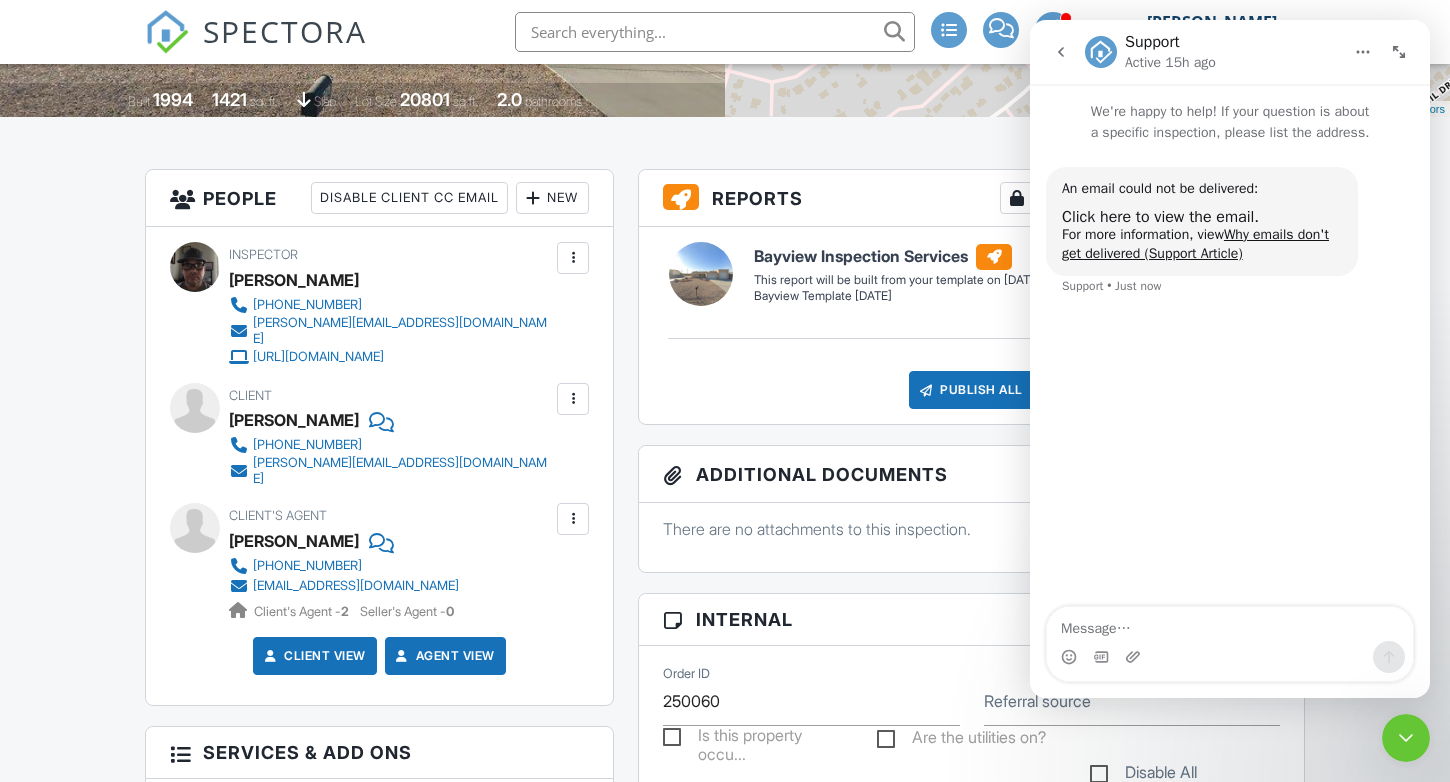 scroll, scrollTop: 419, scrollLeft: 0, axis: vertical 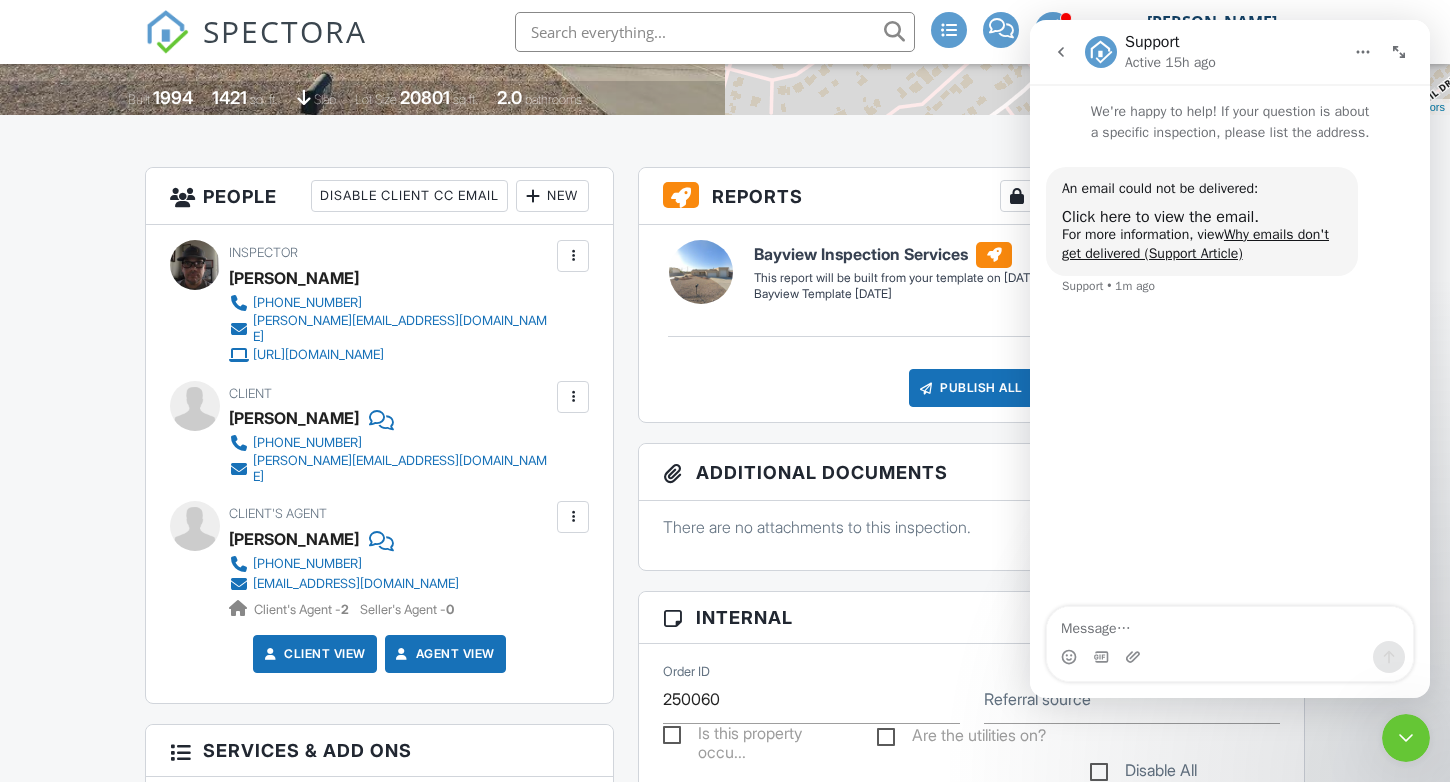 click at bounding box center [573, 397] 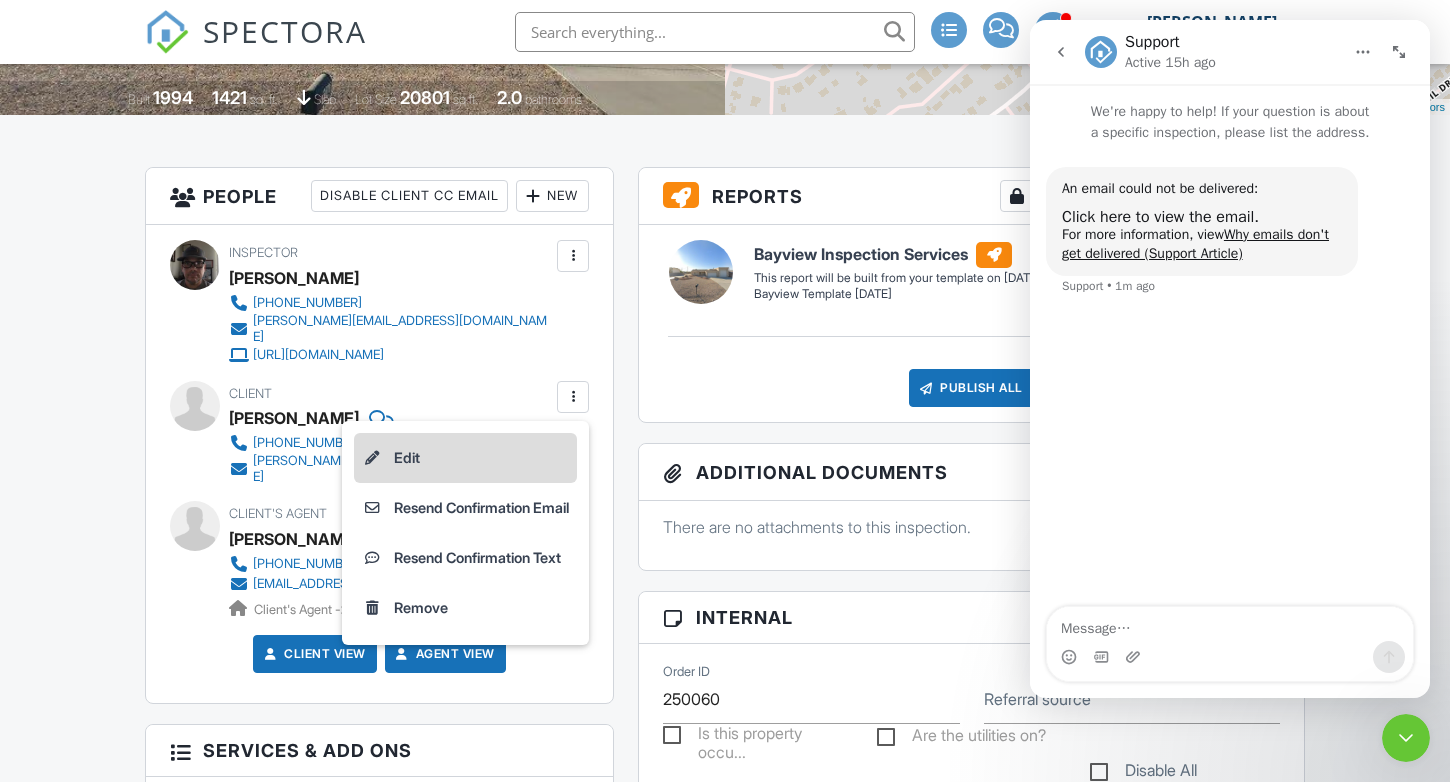 click on "Edit" at bounding box center [465, 458] 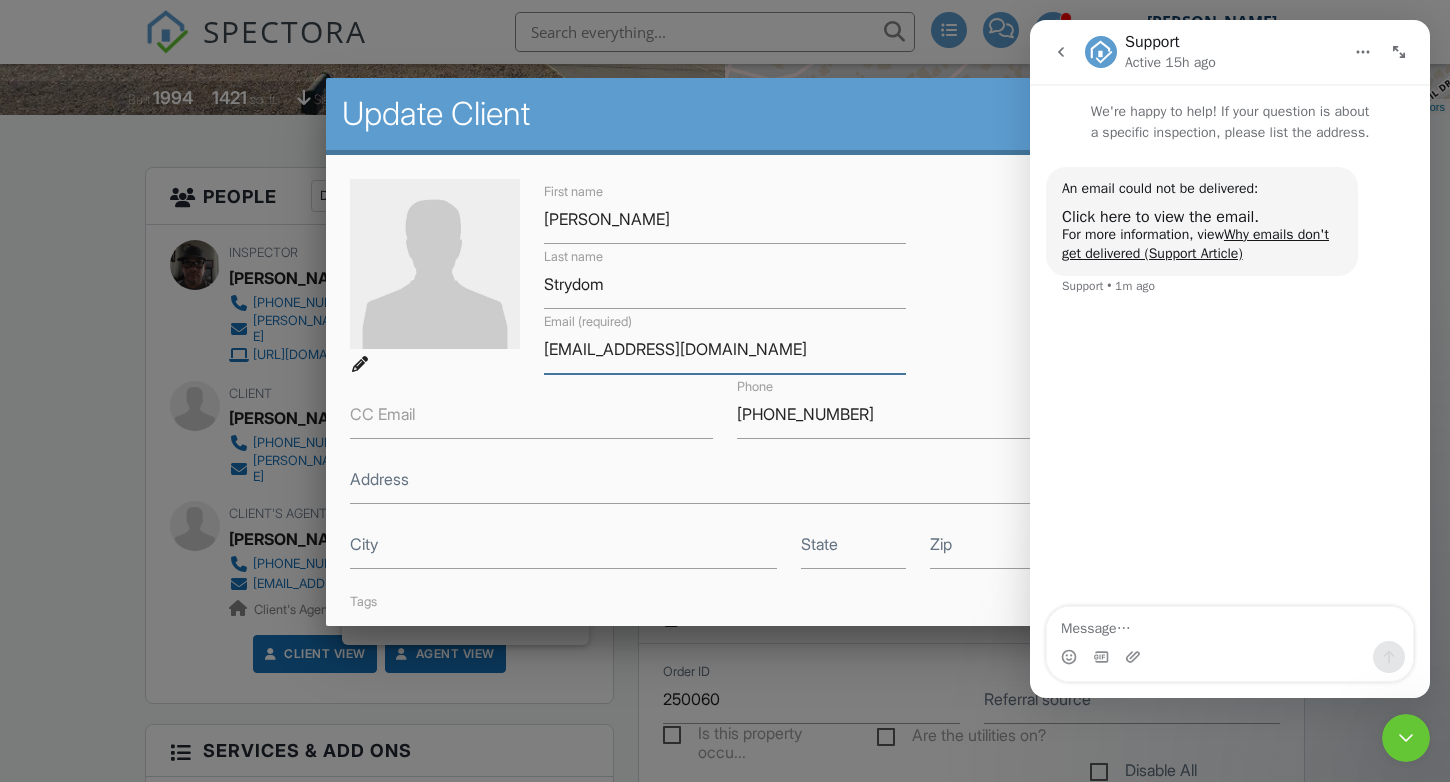 type on "johannes.strydom01@gmail.com" 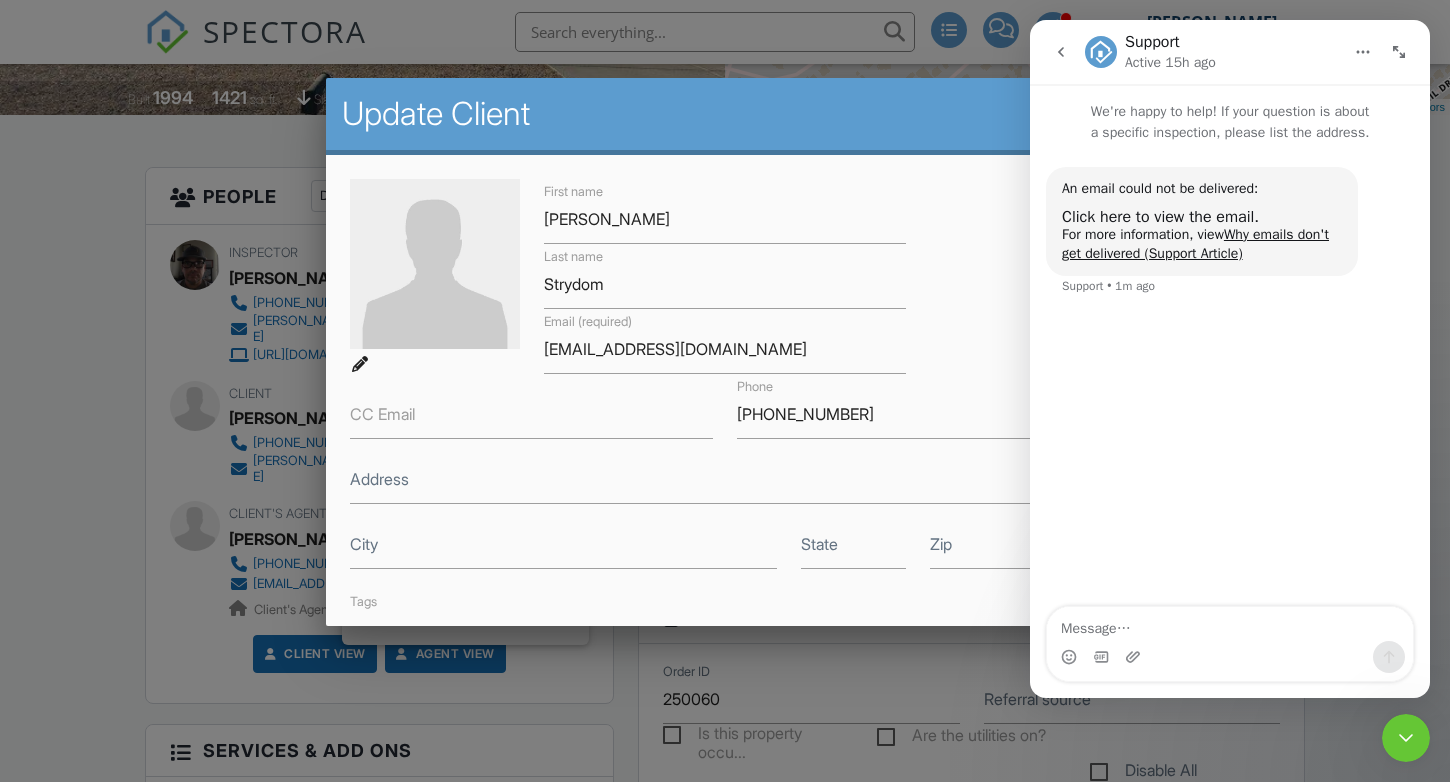 click 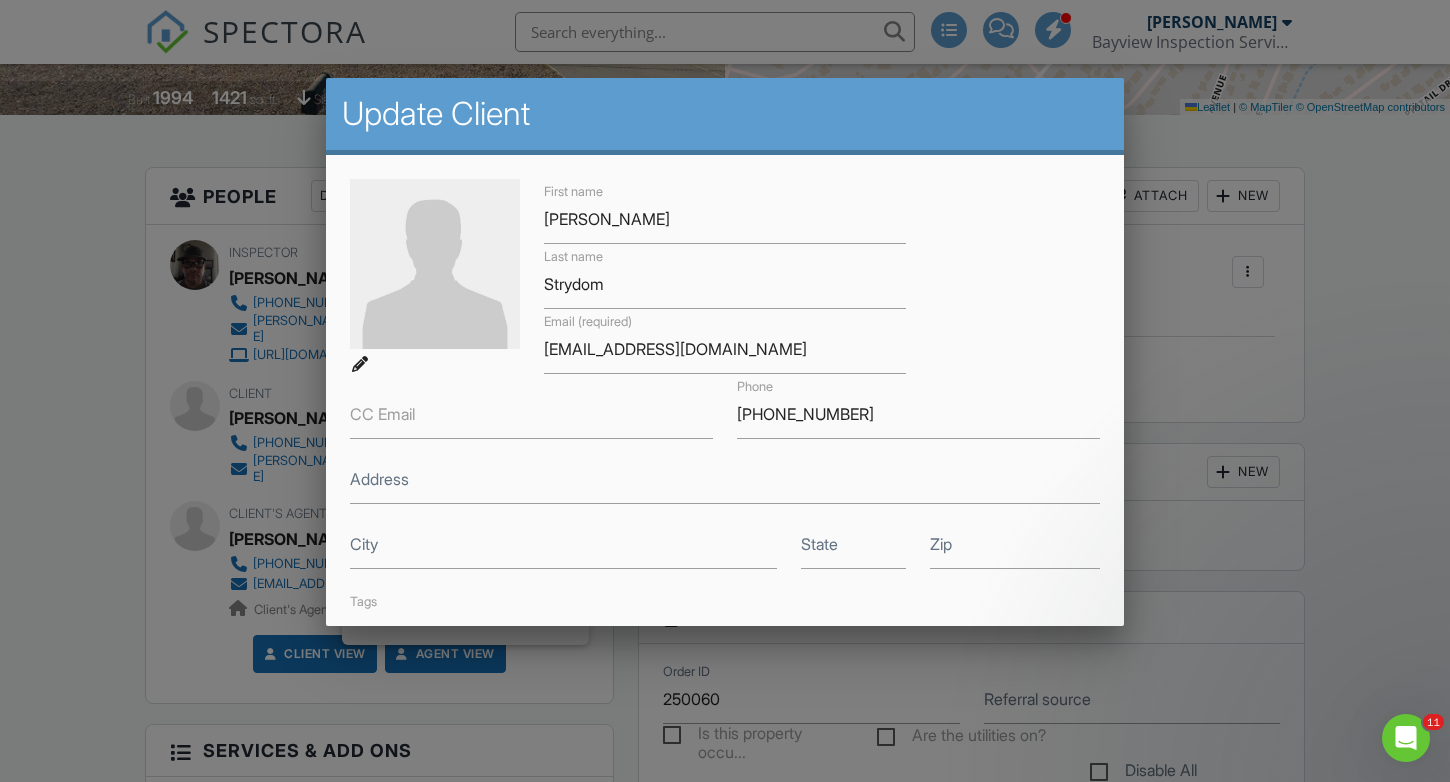 scroll, scrollTop: 263, scrollLeft: 0, axis: vertical 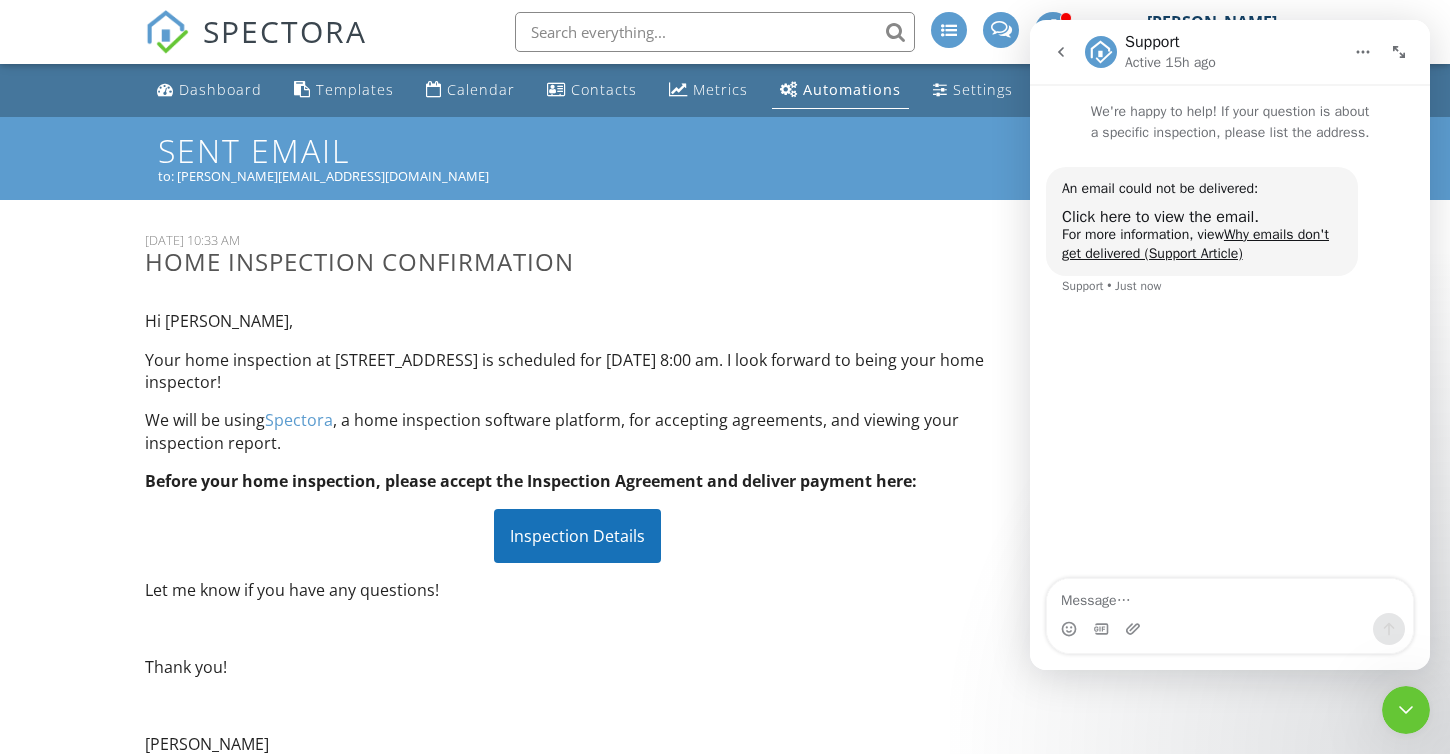 click at bounding box center [1406, 710] 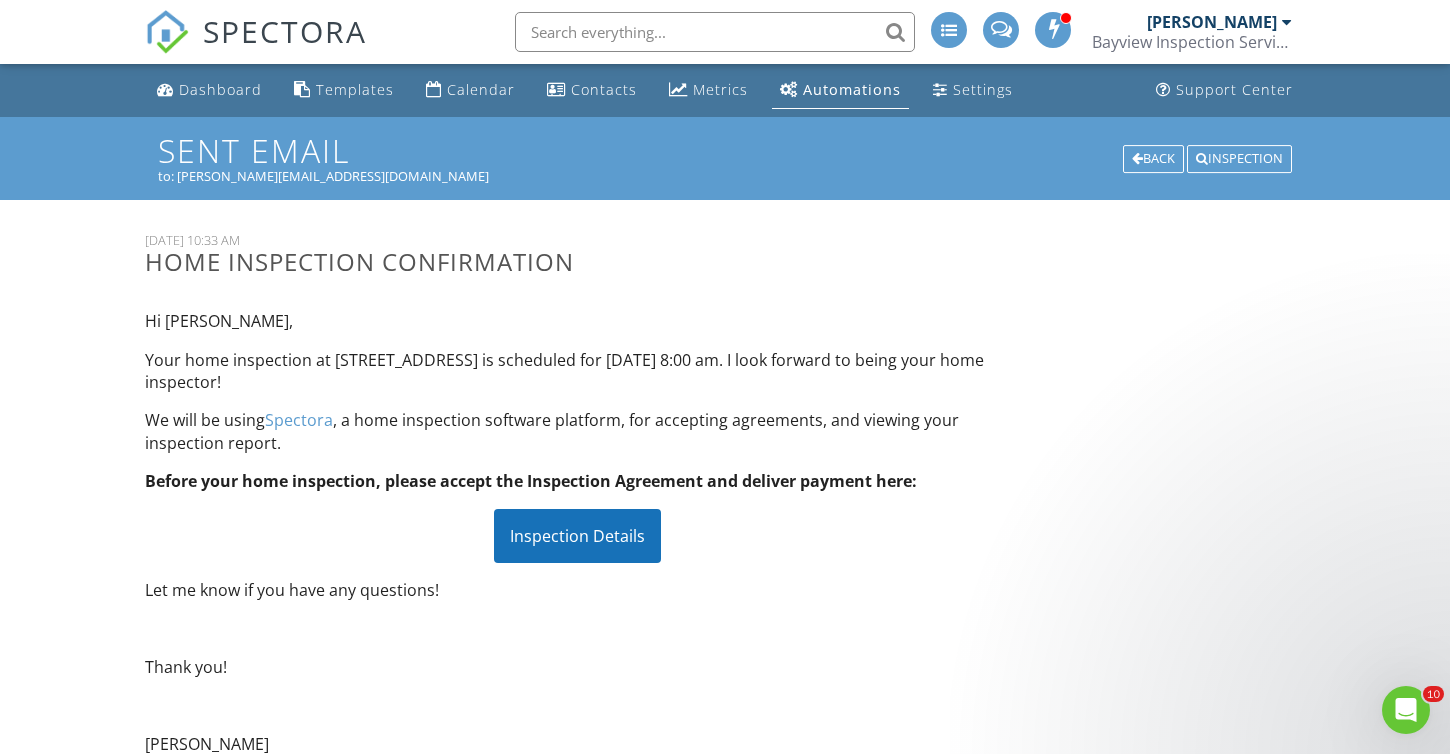 scroll, scrollTop: 0, scrollLeft: 0, axis: both 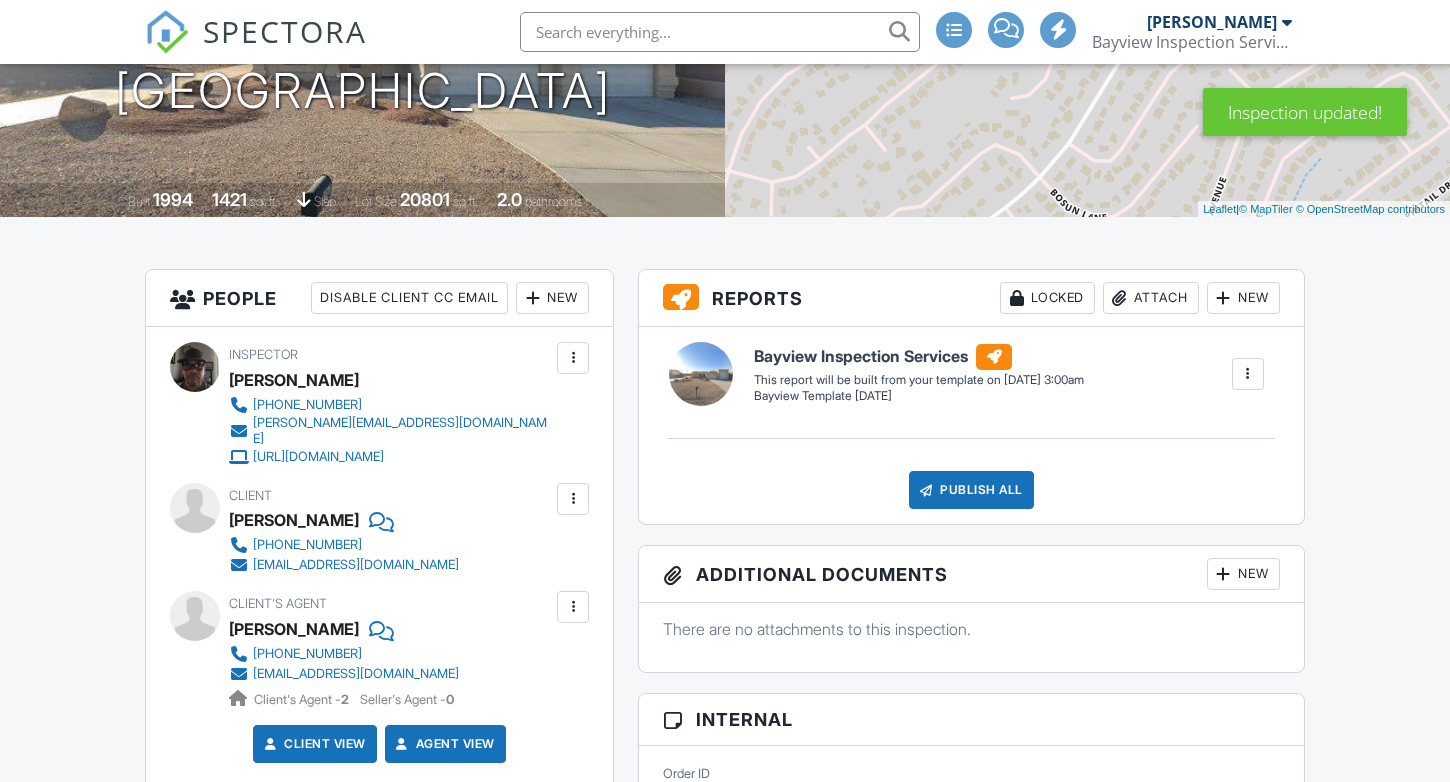 click at bounding box center (573, 499) 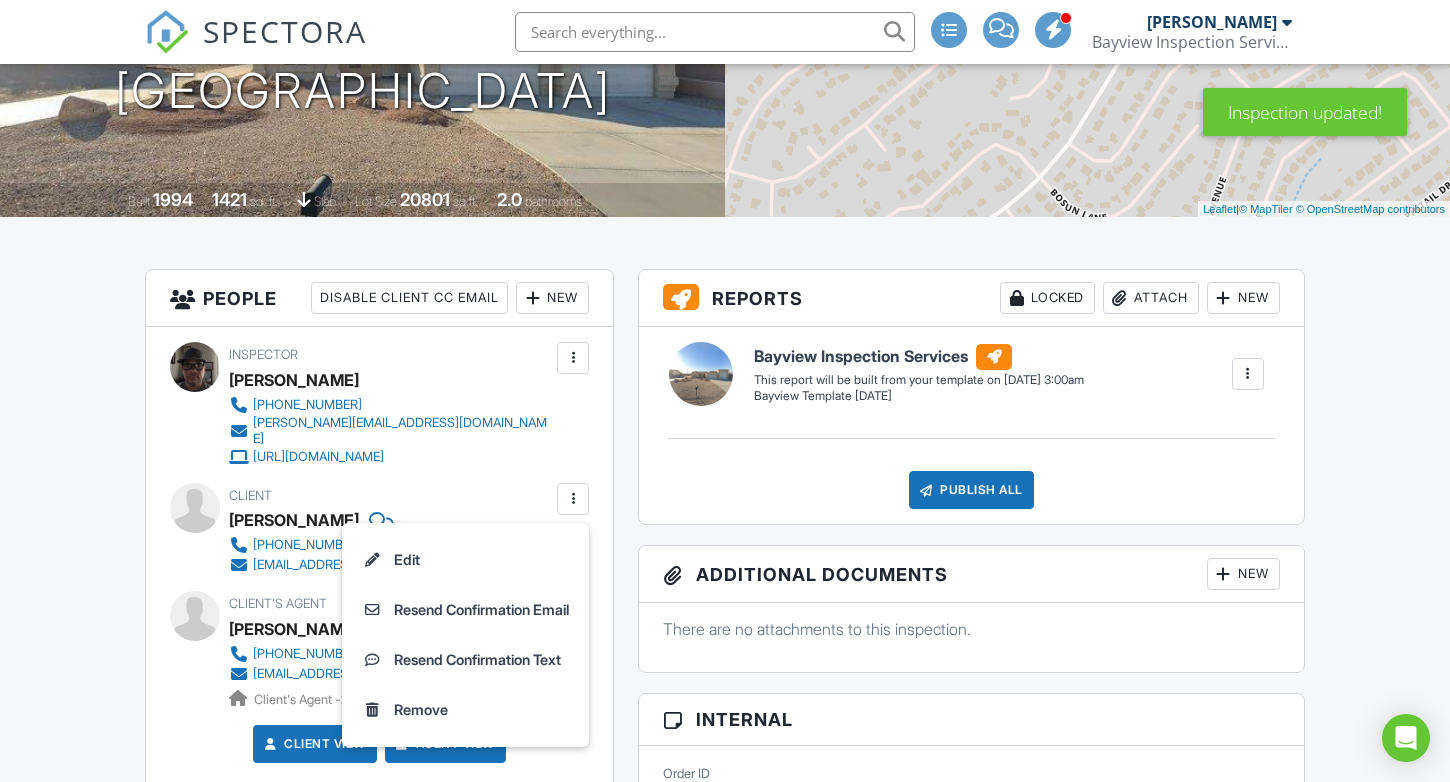 scroll, scrollTop: 0, scrollLeft: 0, axis: both 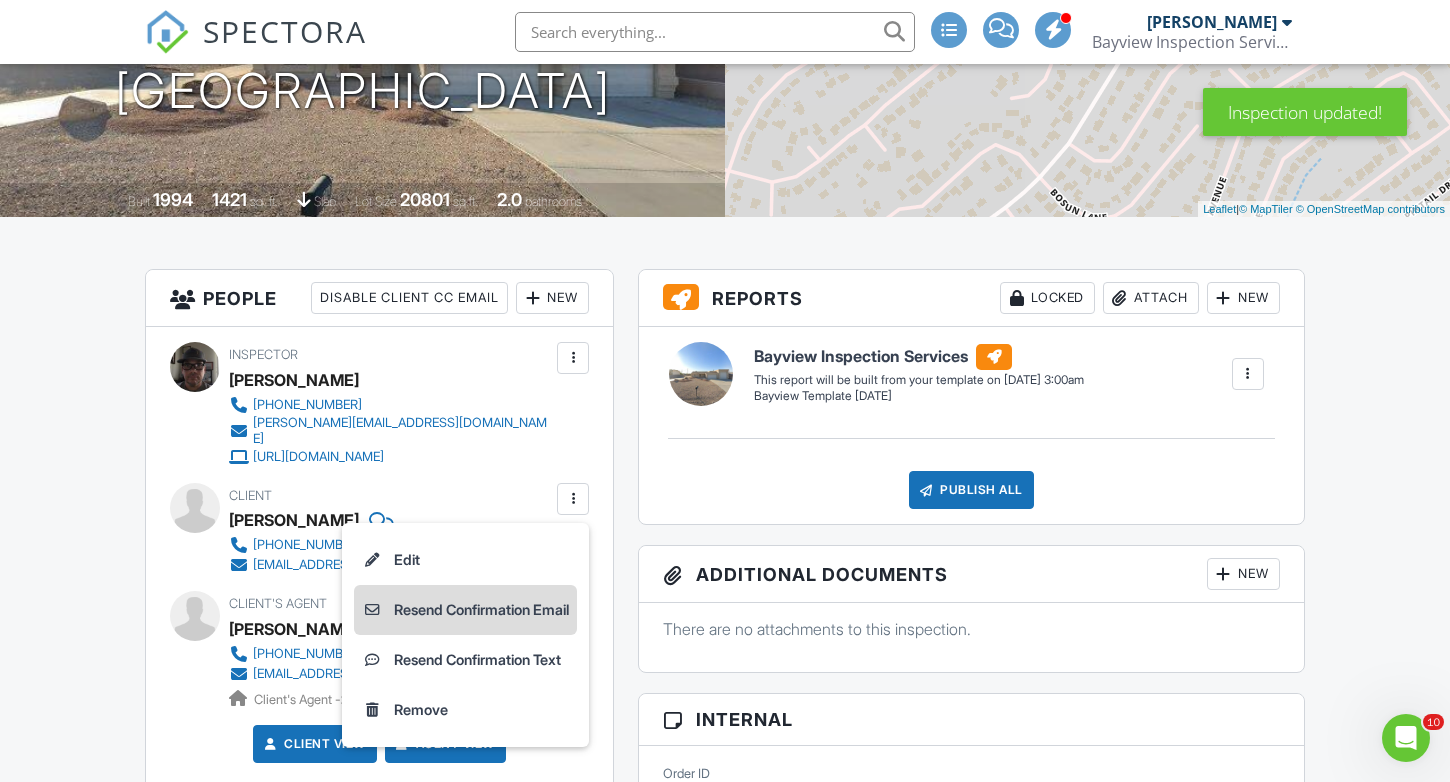 click on "Resend Confirmation Email" at bounding box center (465, 610) 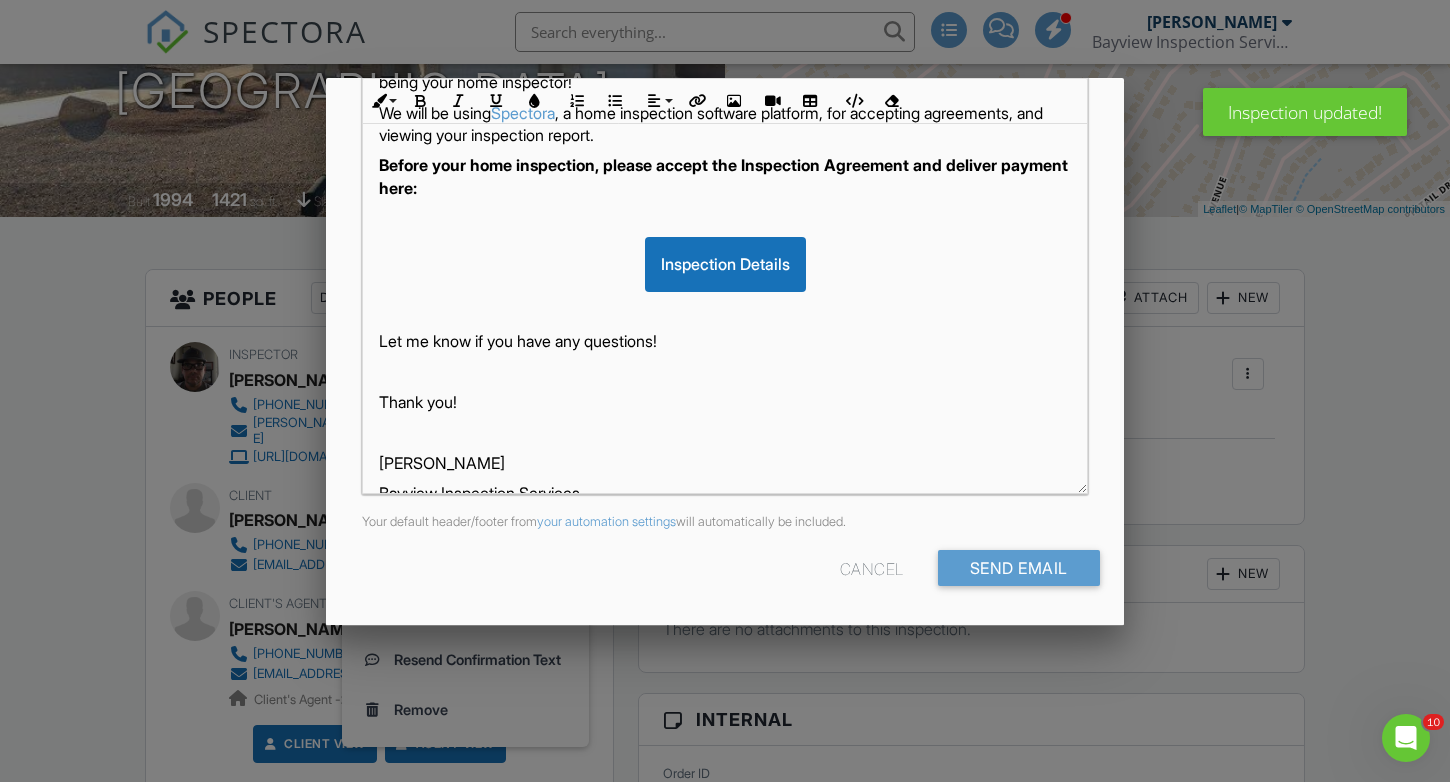 scroll, scrollTop: 435, scrollLeft: 0, axis: vertical 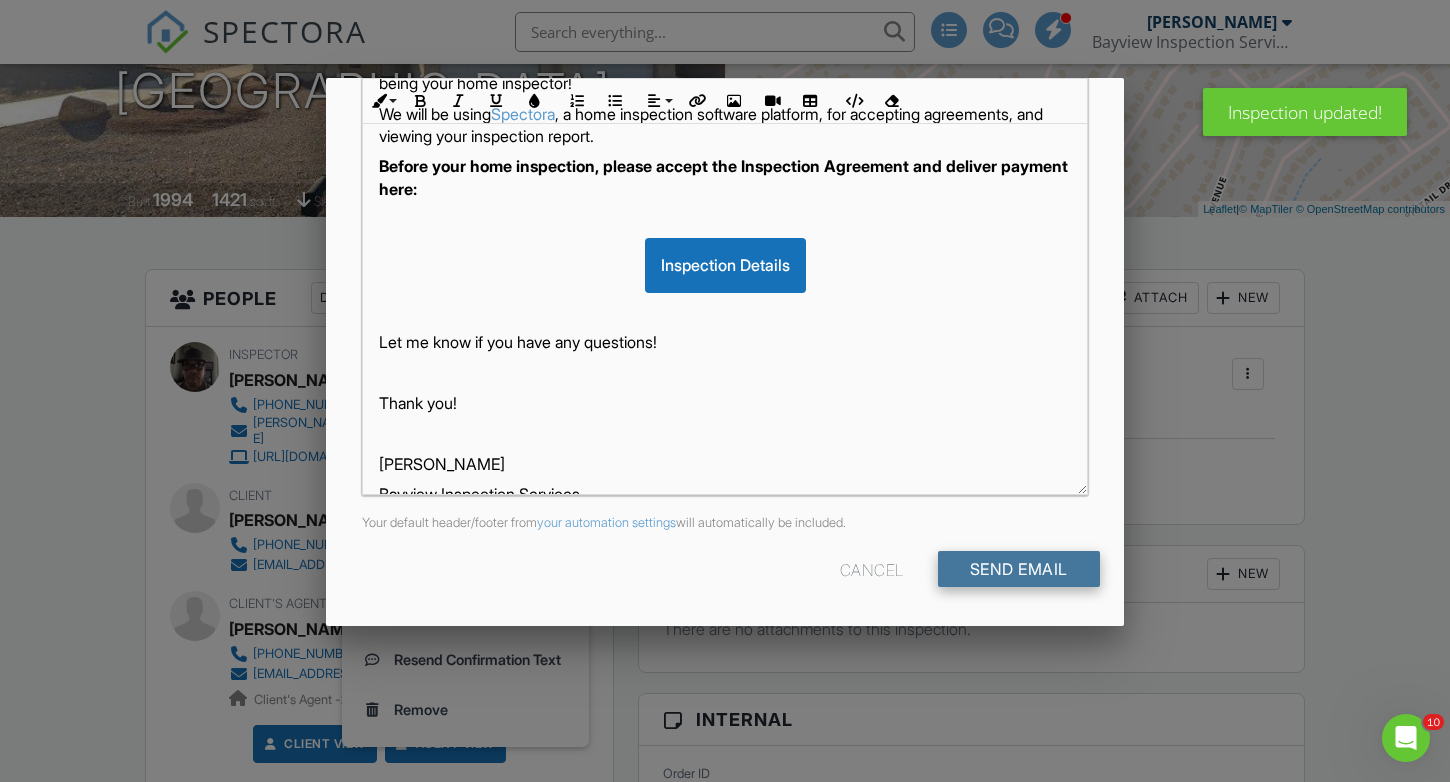 click on "Send Email" at bounding box center (1019, 569) 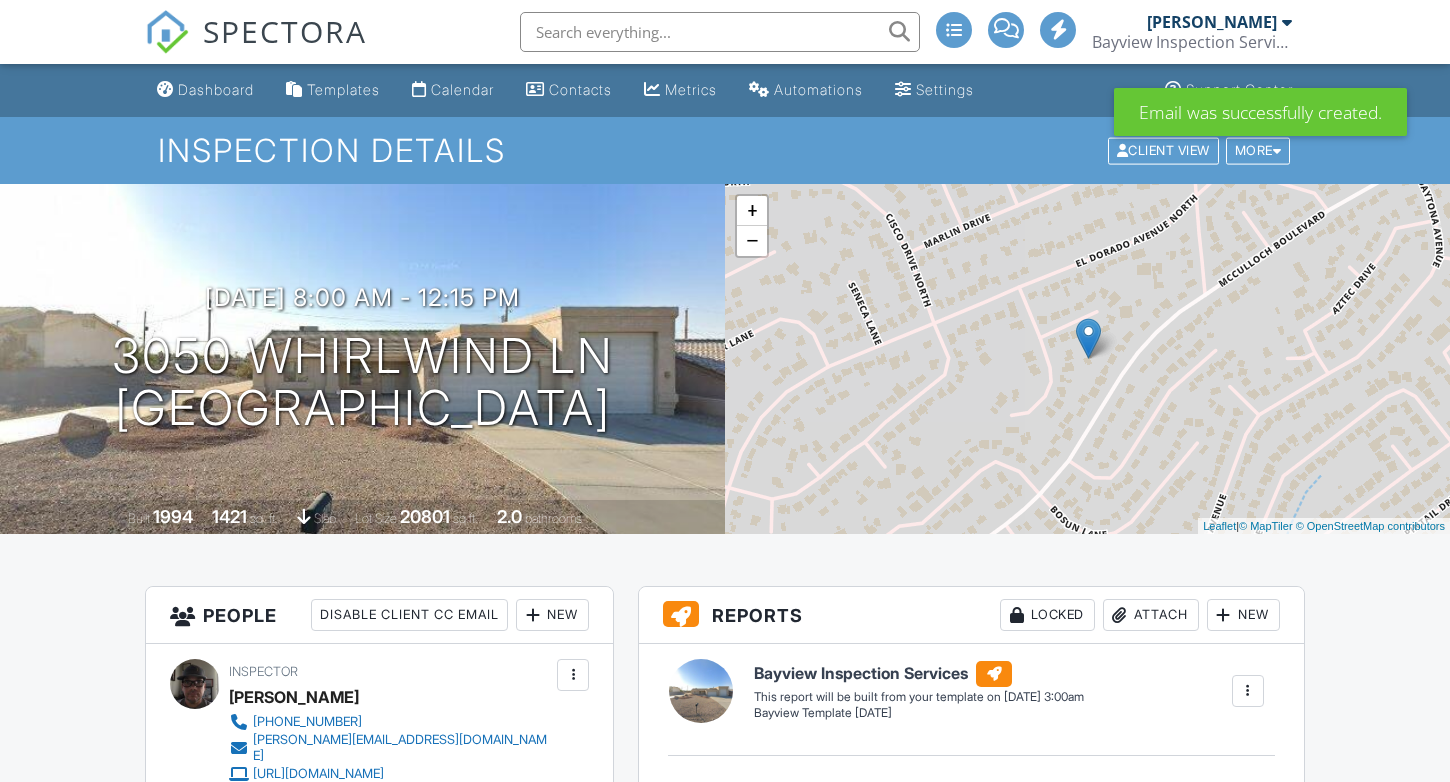 scroll, scrollTop: 0, scrollLeft: 0, axis: both 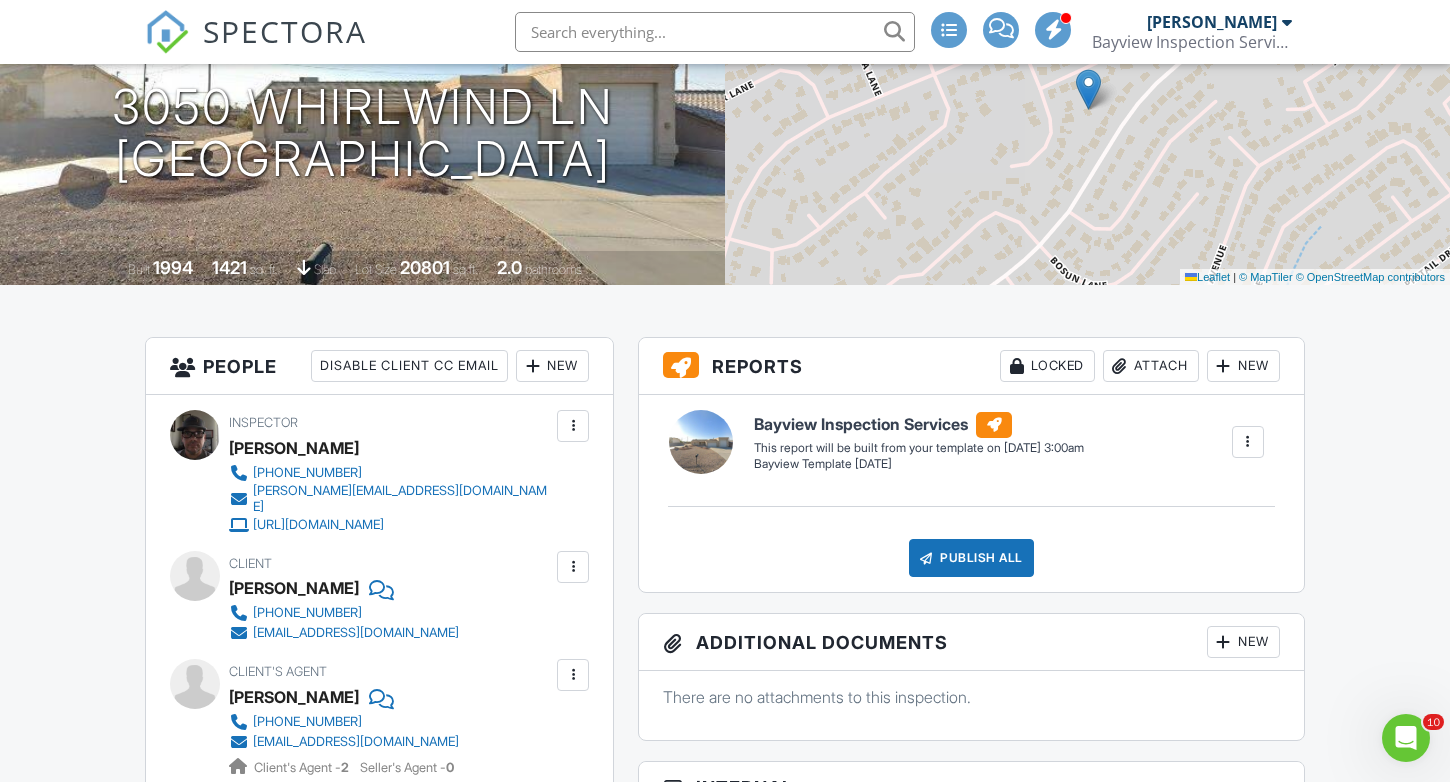 click at bounding box center [573, 567] 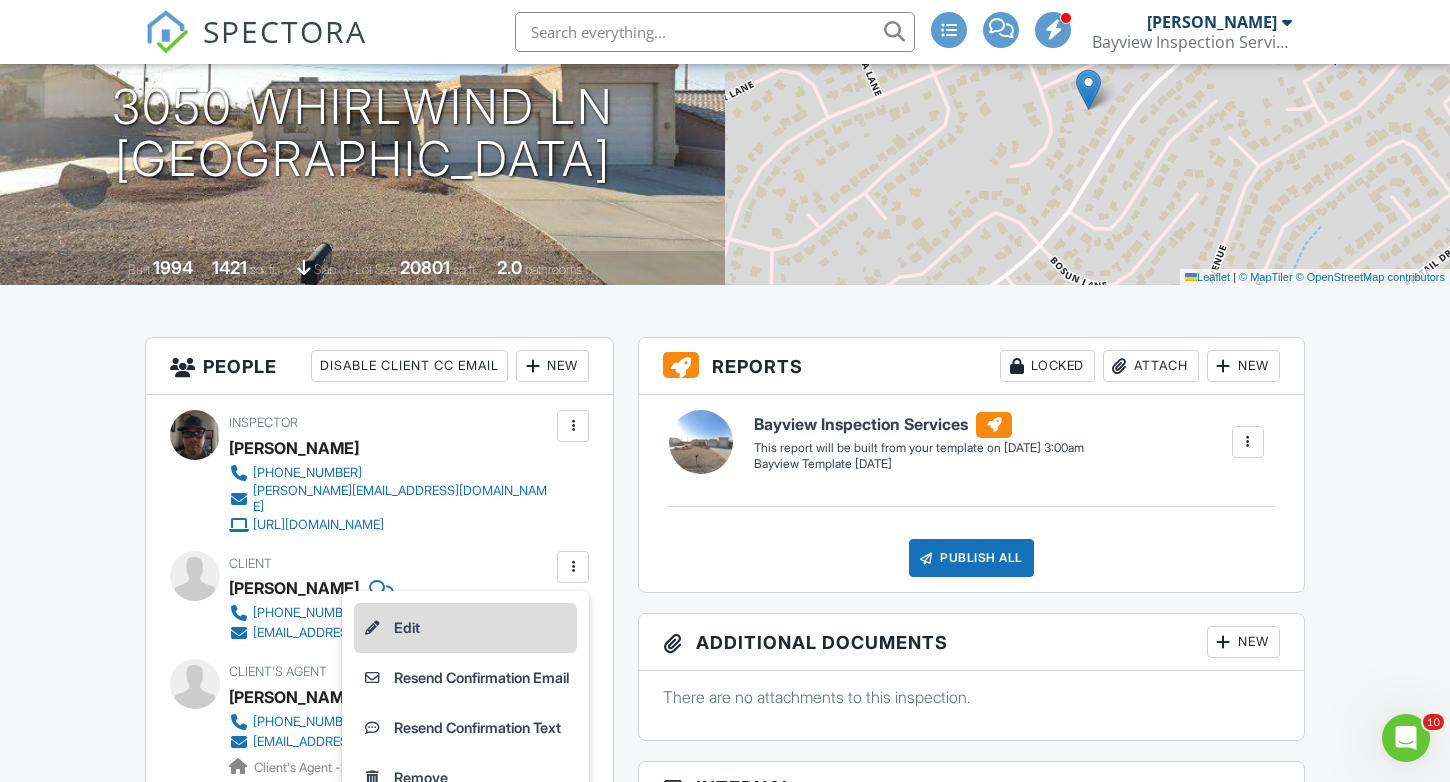 click on "Edit" at bounding box center (465, 628) 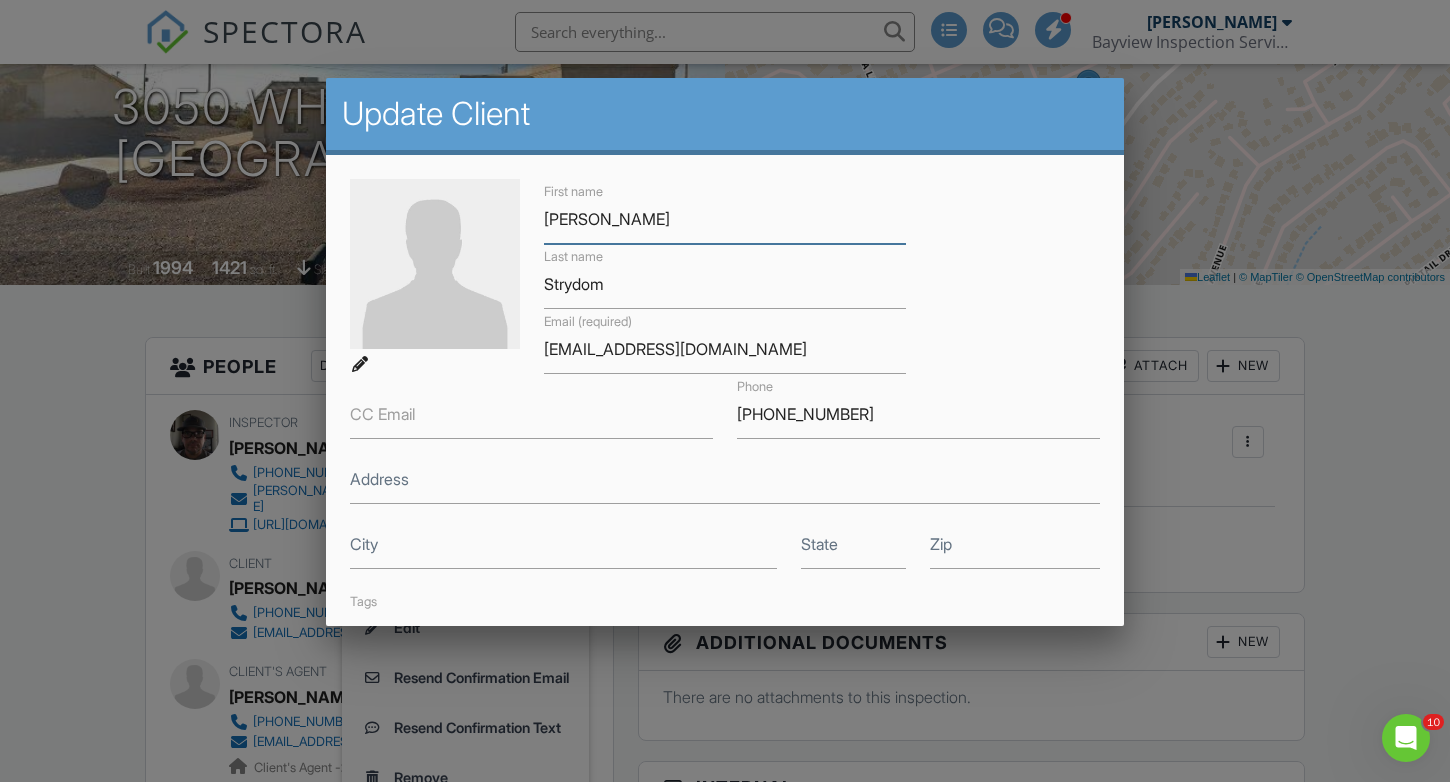 click on "Johanne" at bounding box center [725, 219] 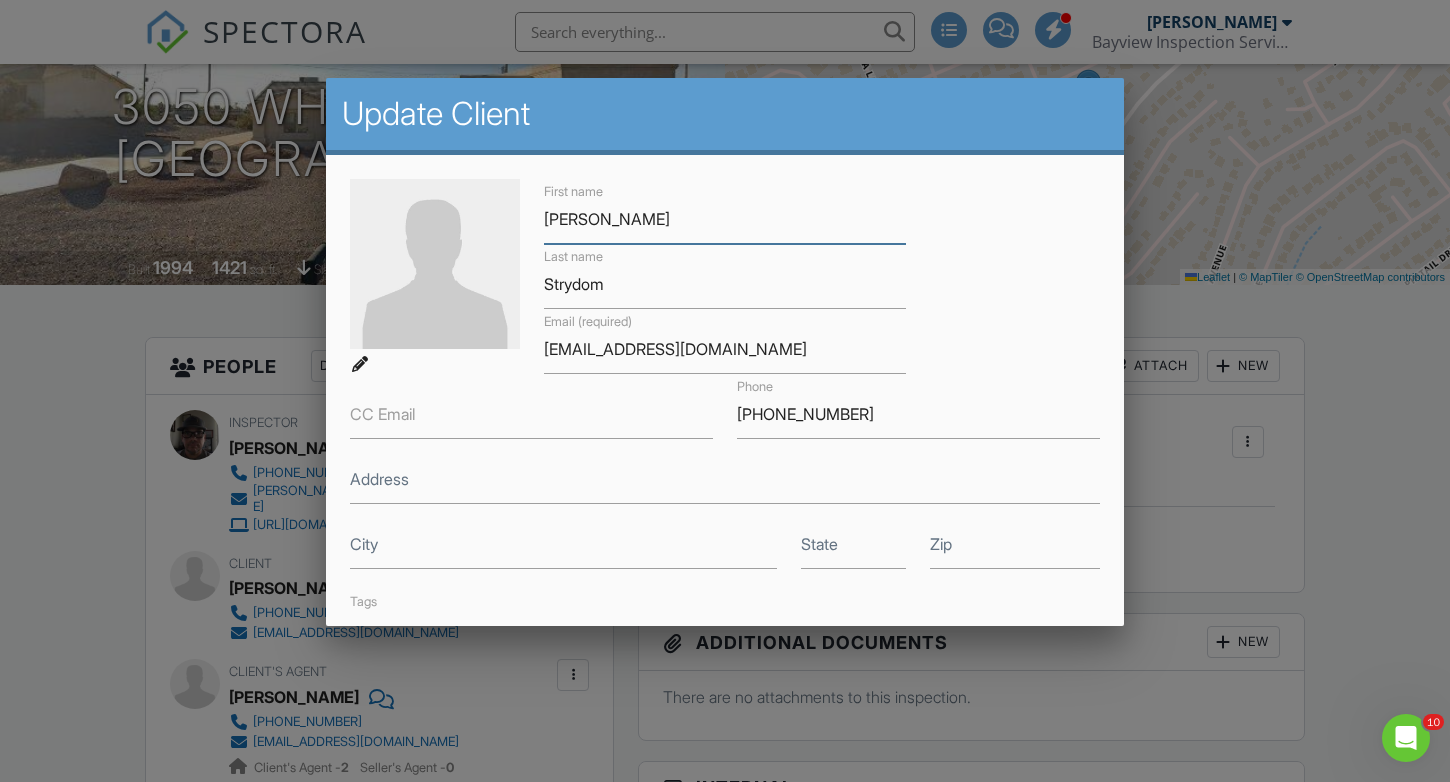 type on "[PERSON_NAME]" 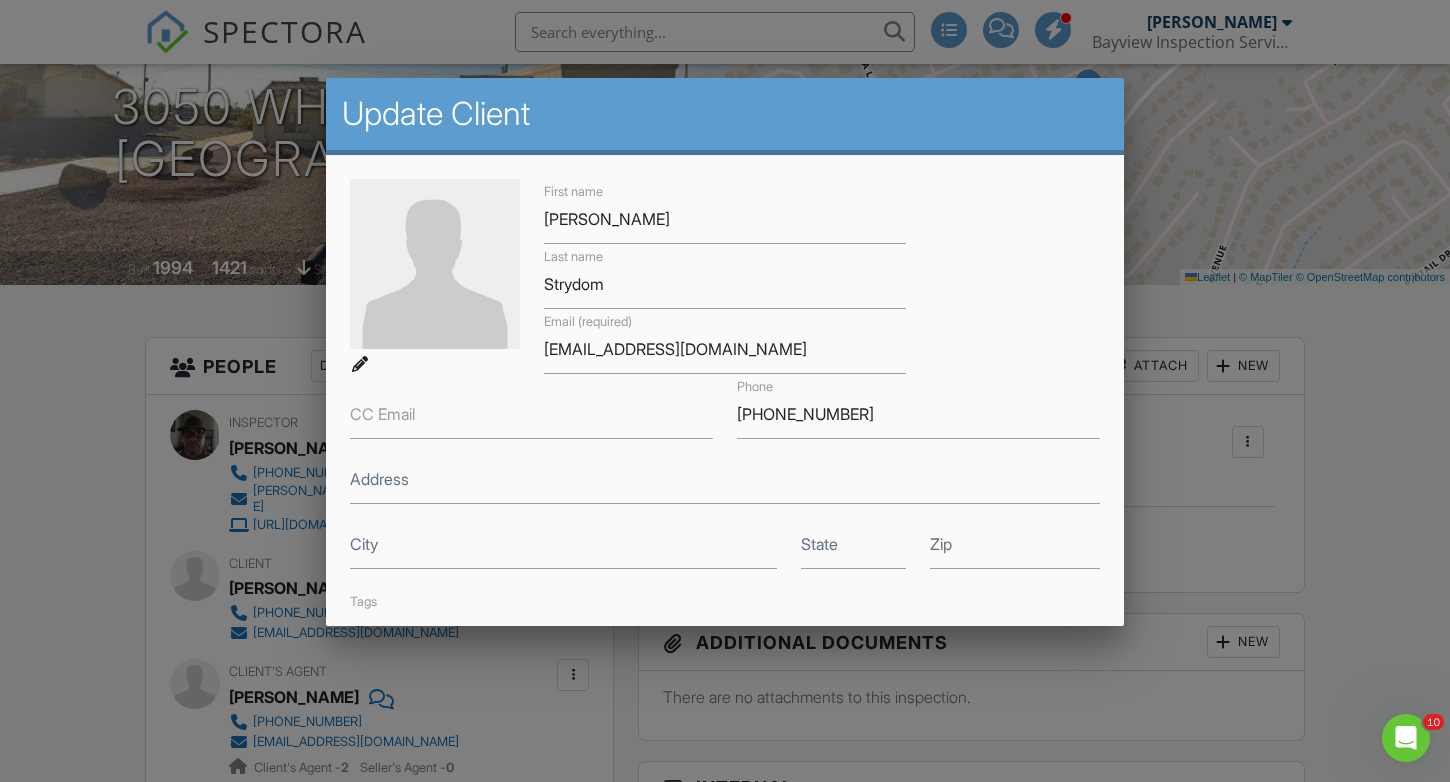click on "First name
Johannes
Last name
Strydom
Email (required)
johannes.strydom01@gmail.com
CC Email
Phone
949-838-6186
Address
City
State
Zip
Tags" at bounding box center (725, 415) 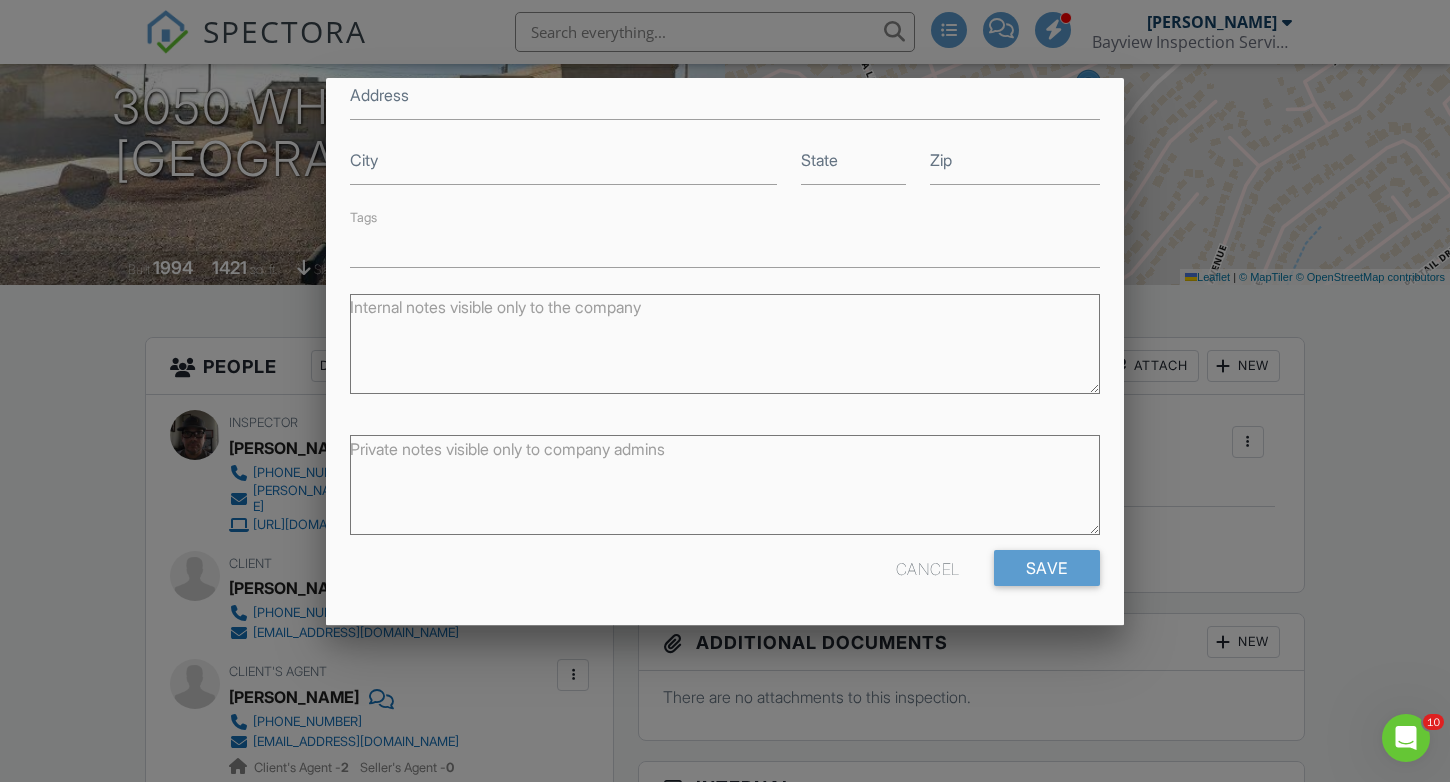 scroll, scrollTop: 383, scrollLeft: 0, axis: vertical 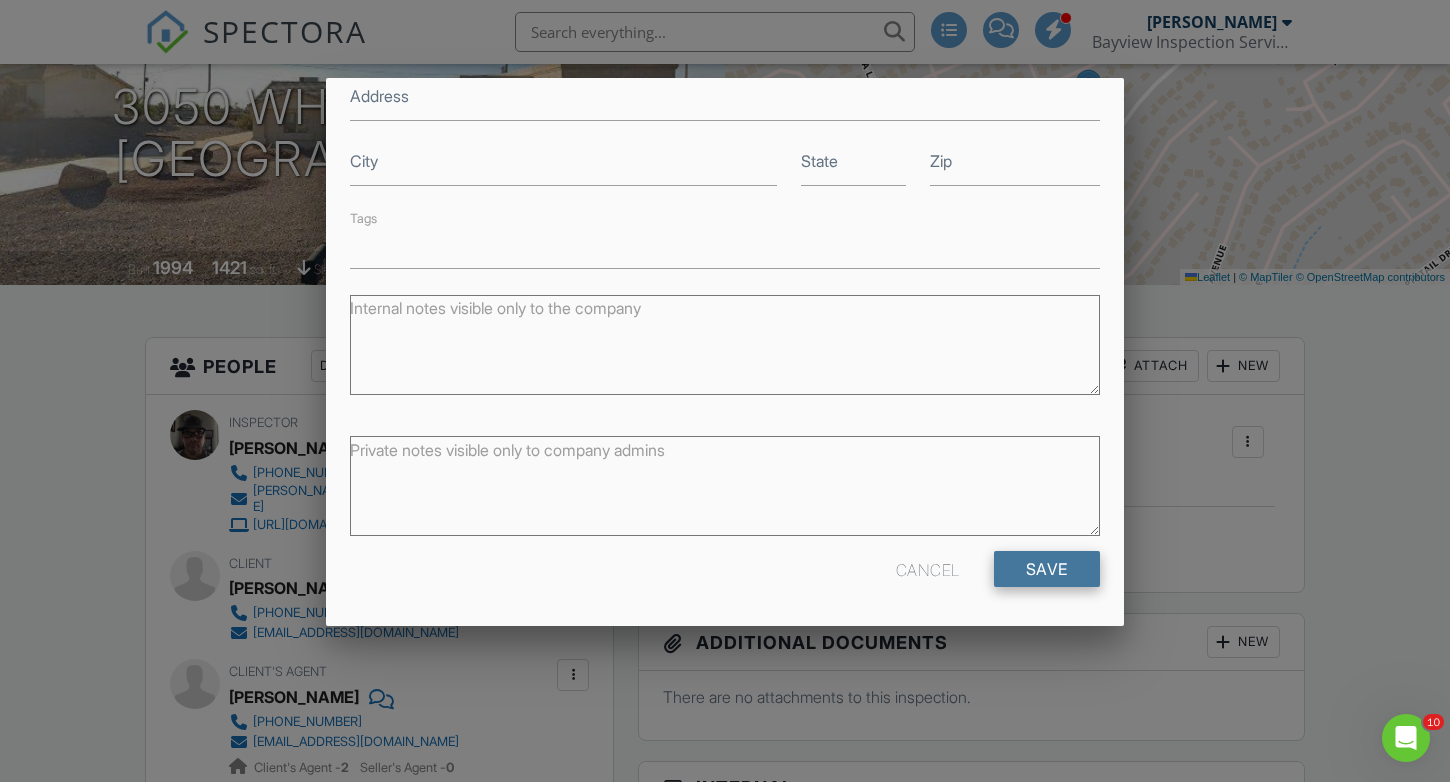 click on "Save" at bounding box center (1047, 569) 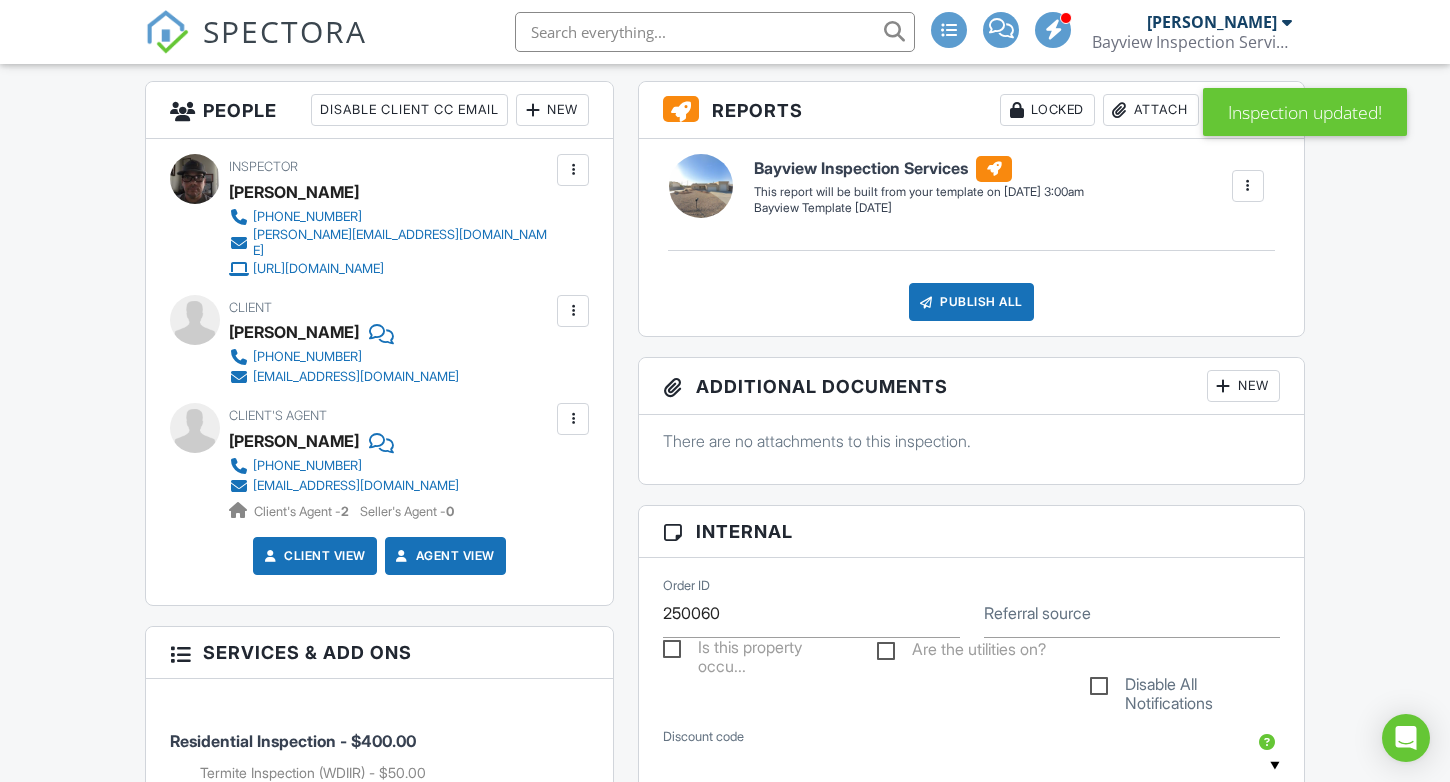 scroll, scrollTop: 821, scrollLeft: 0, axis: vertical 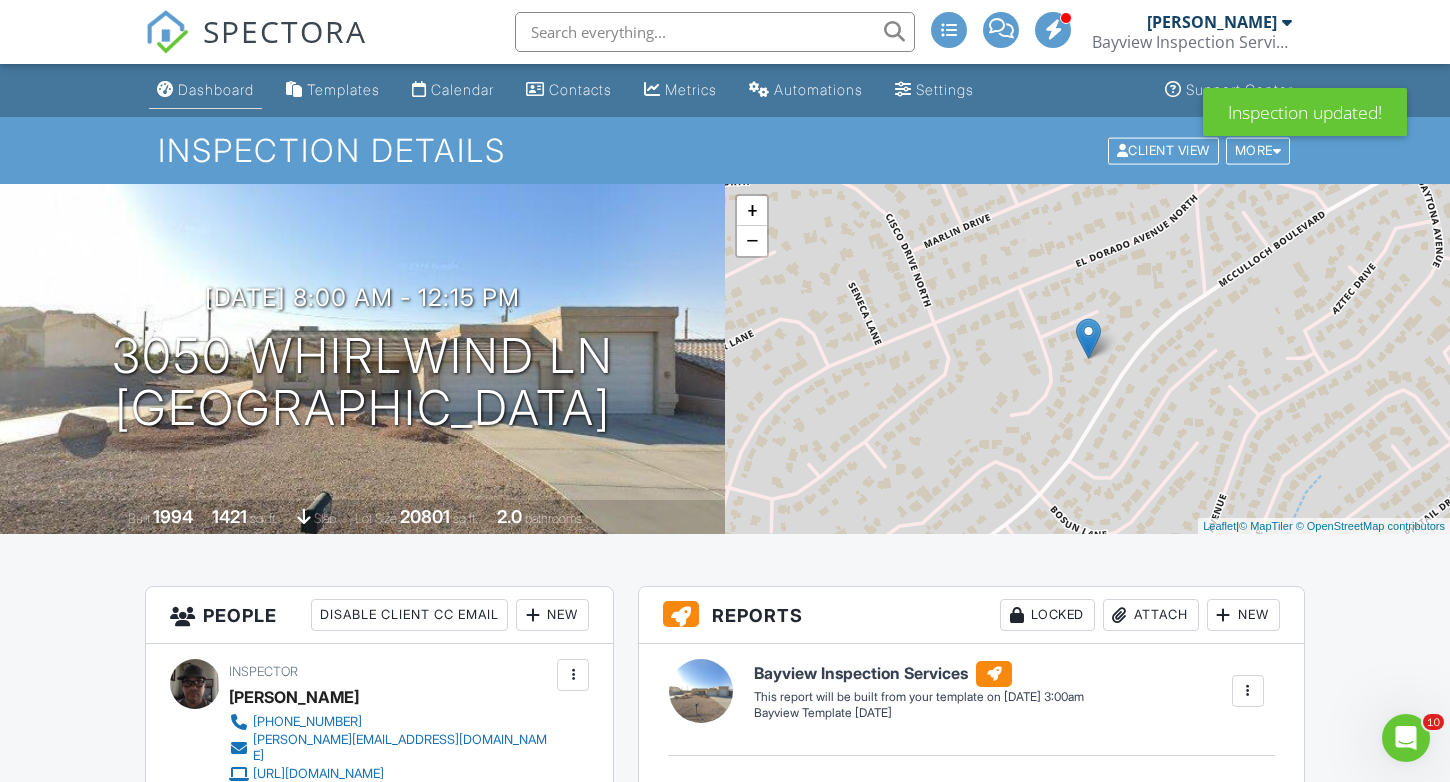 click on "Dashboard" at bounding box center (216, 89) 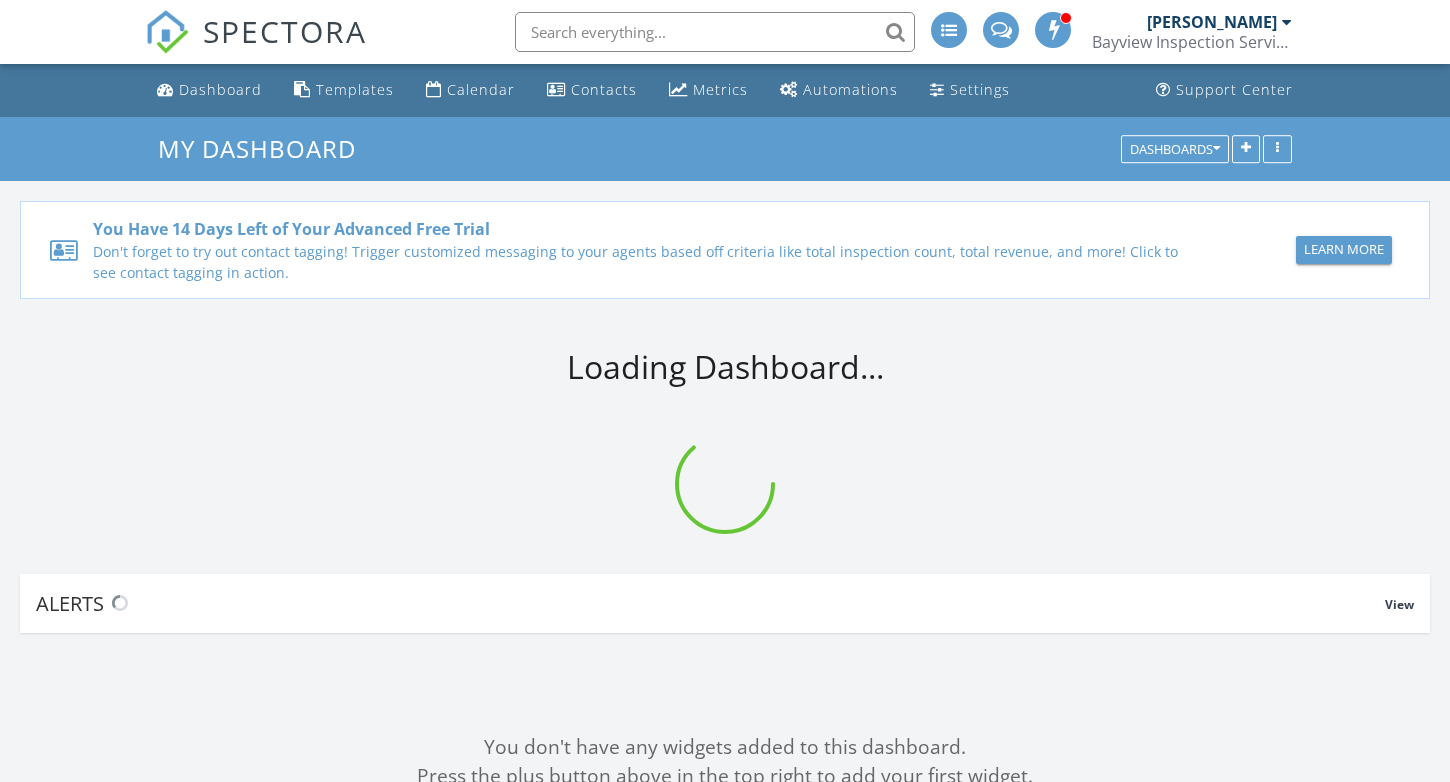 scroll, scrollTop: 0, scrollLeft: 0, axis: both 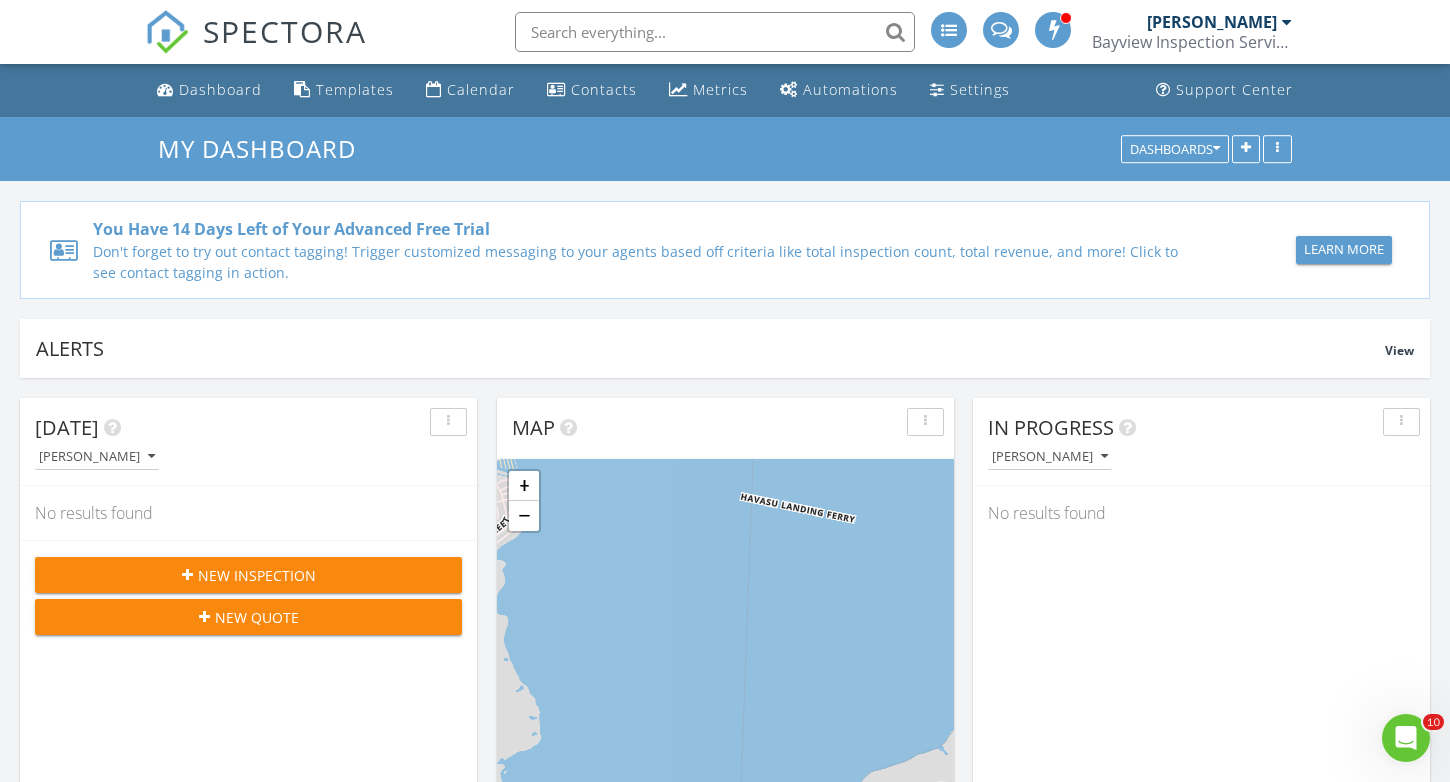 click on "Learn More" at bounding box center [1344, 250] 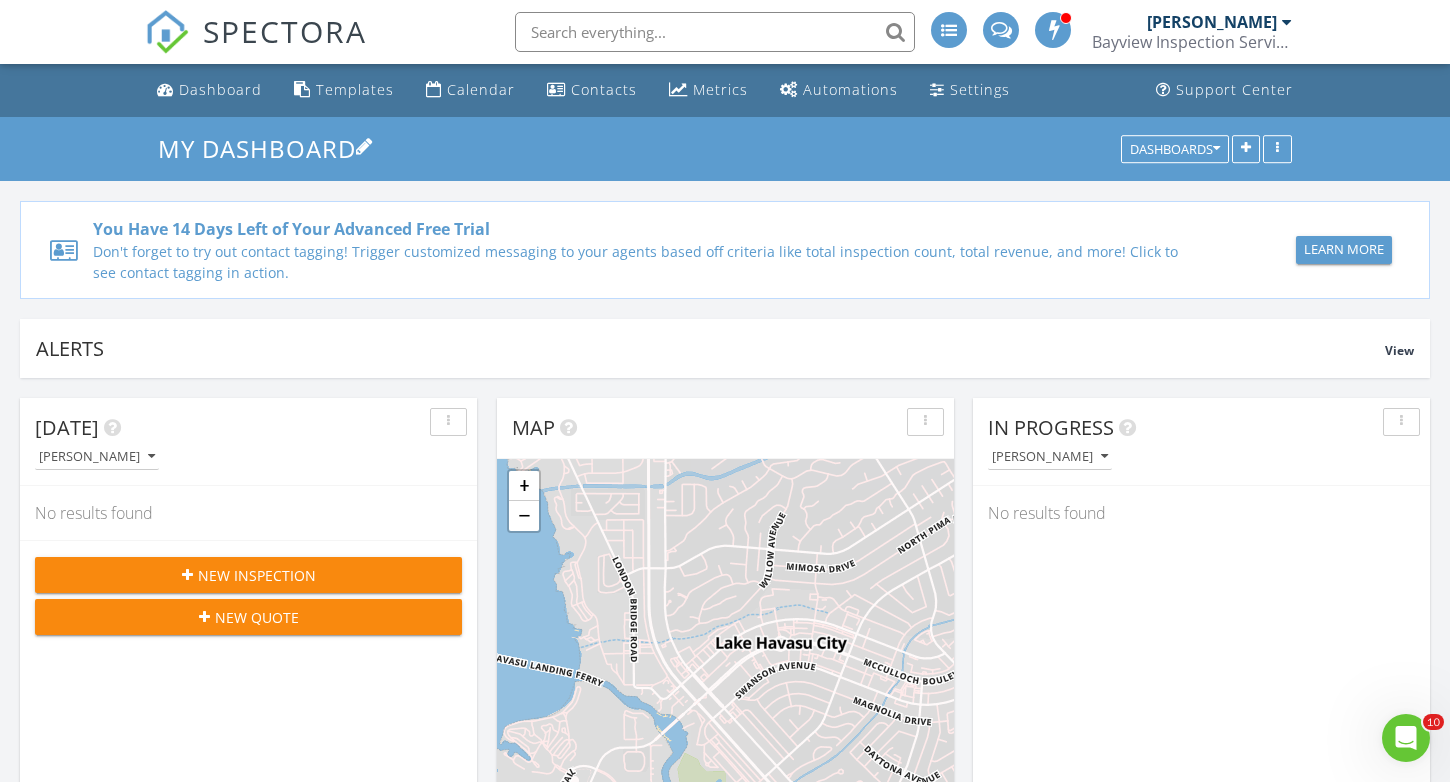 click at bounding box center [364, 148] 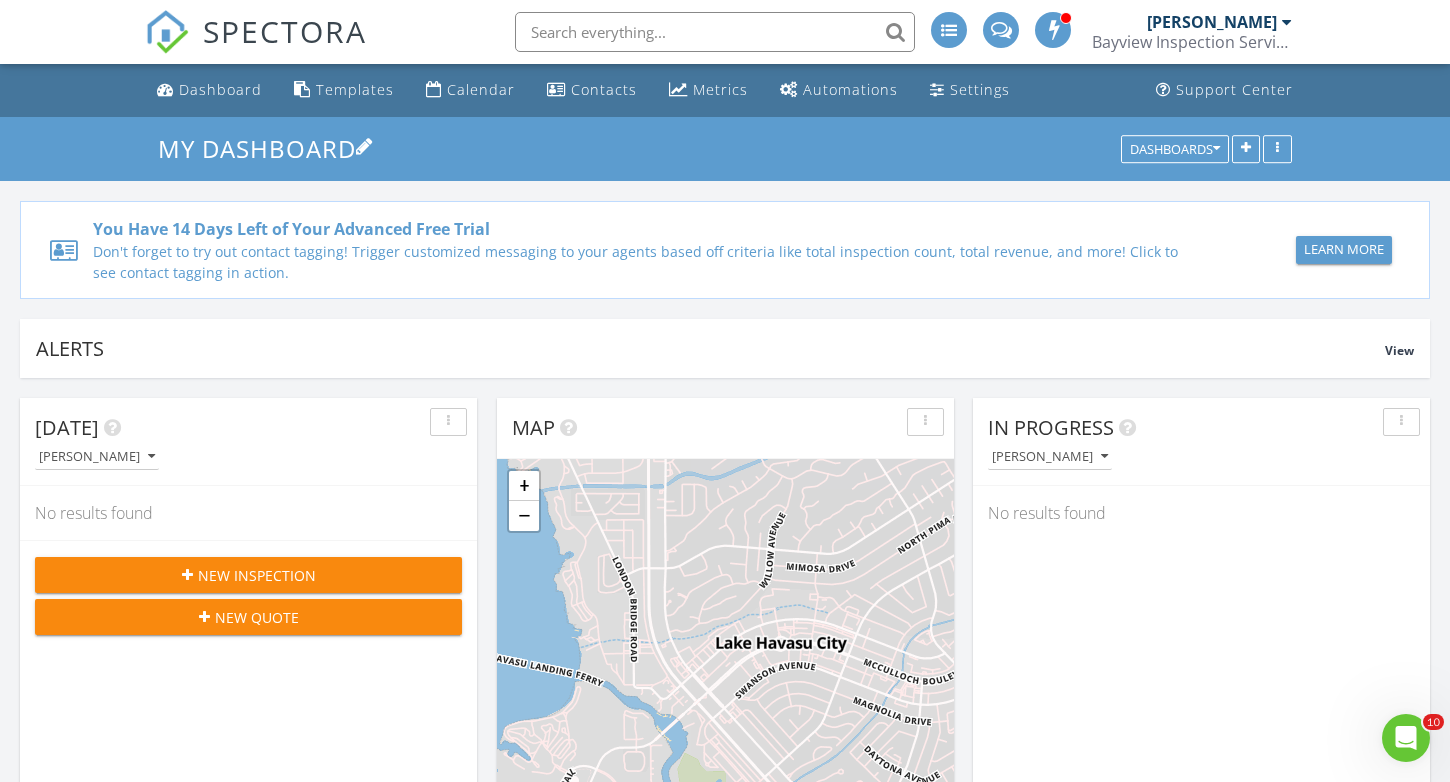 click at bounding box center [364, 148] 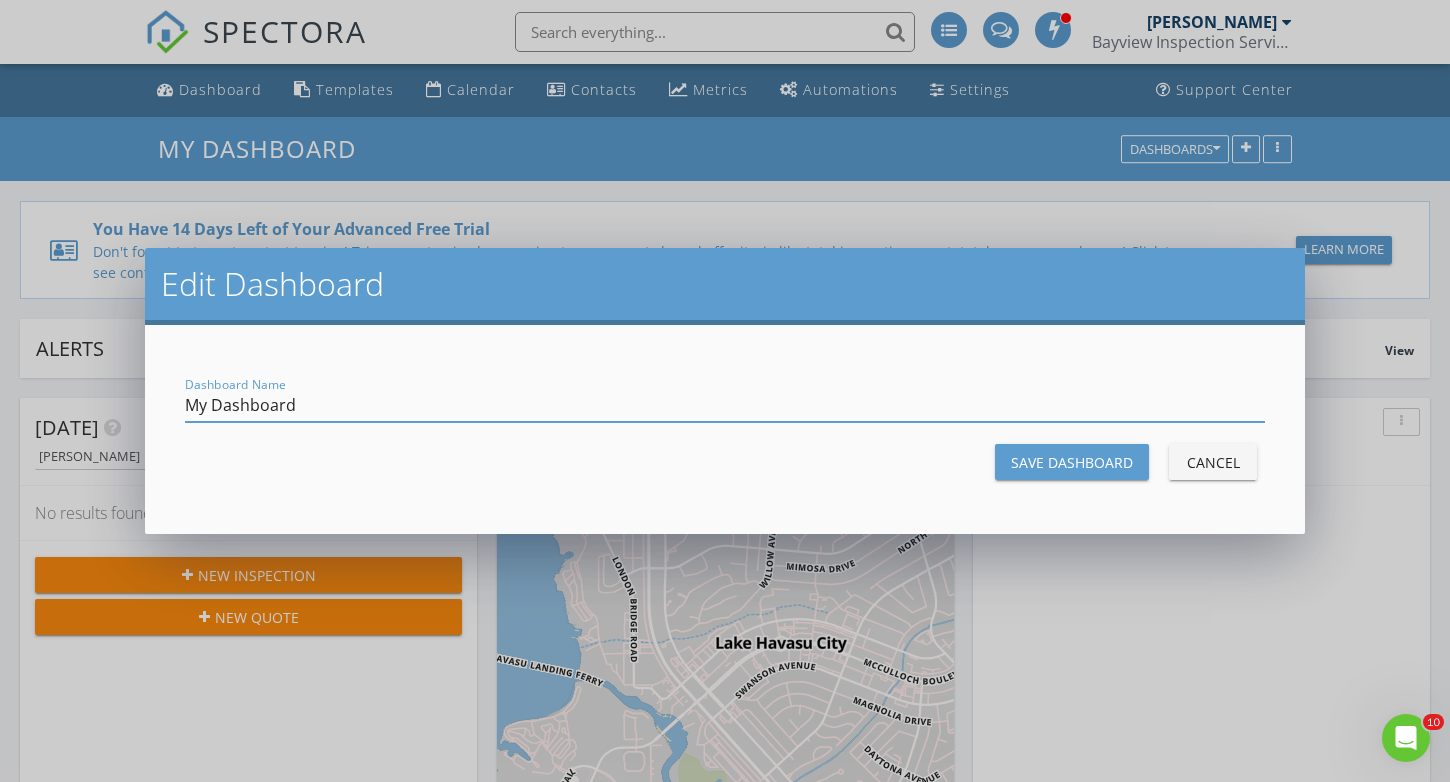 click on "My Dashboard" at bounding box center [725, 405] 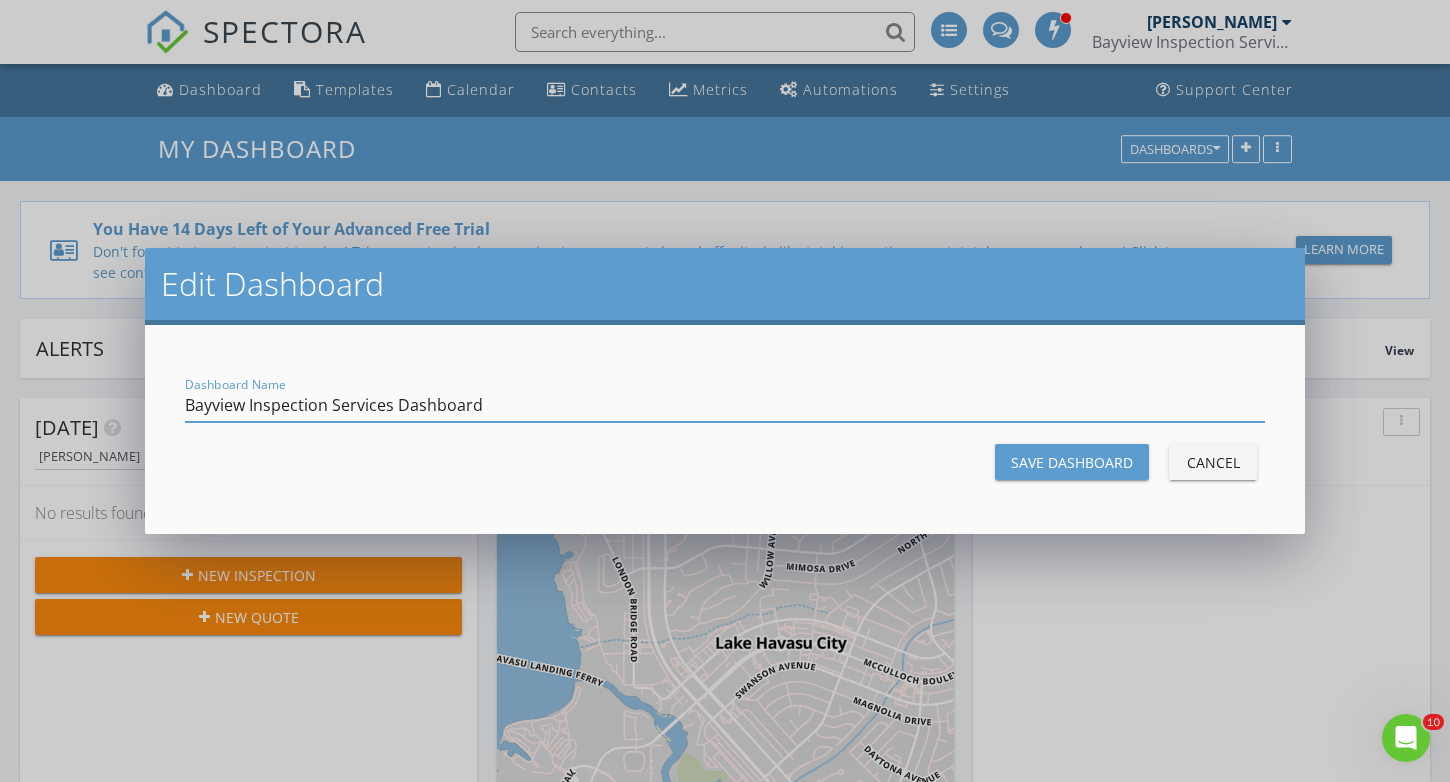 type on "Bayview Inspection Services Dashboard" 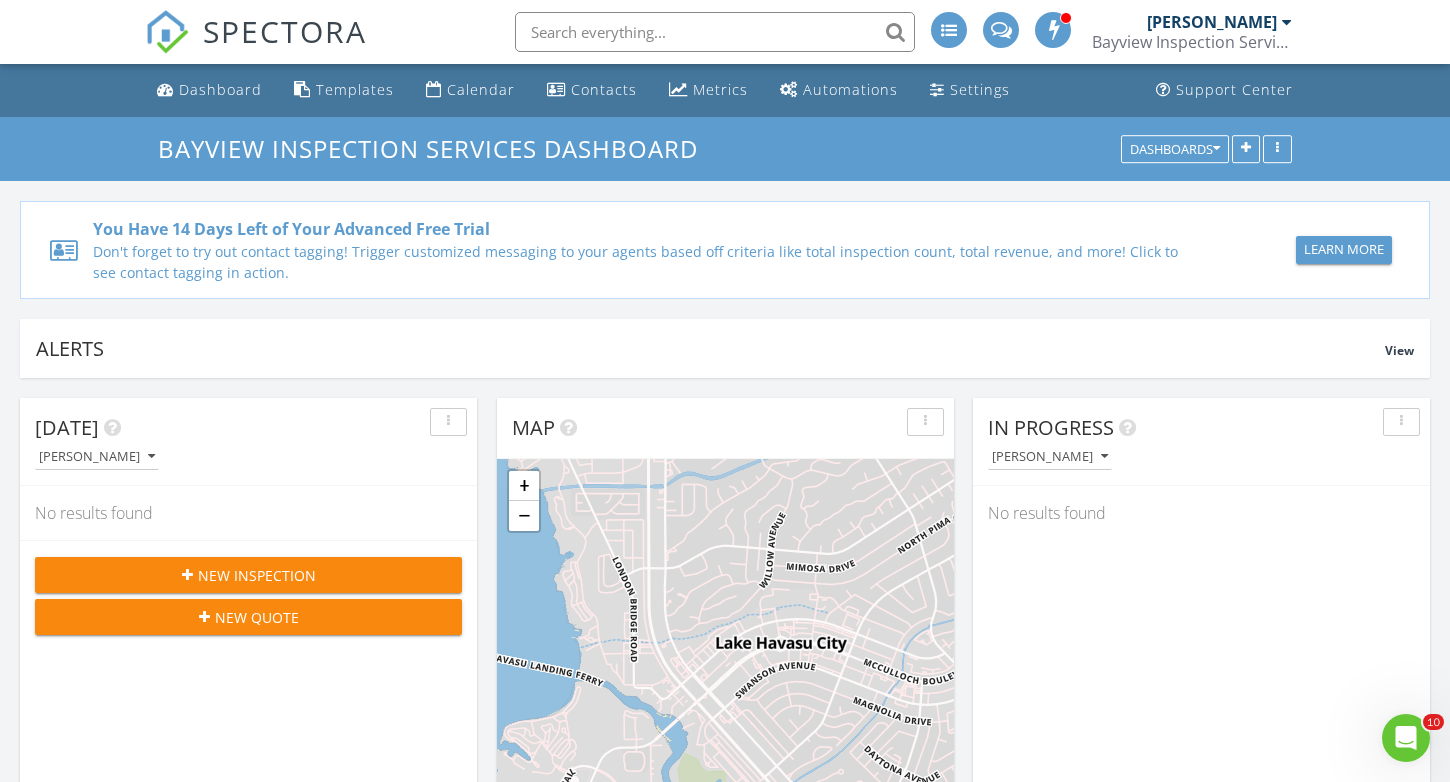 scroll, scrollTop: 0, scrollLeft: 0, axis: both 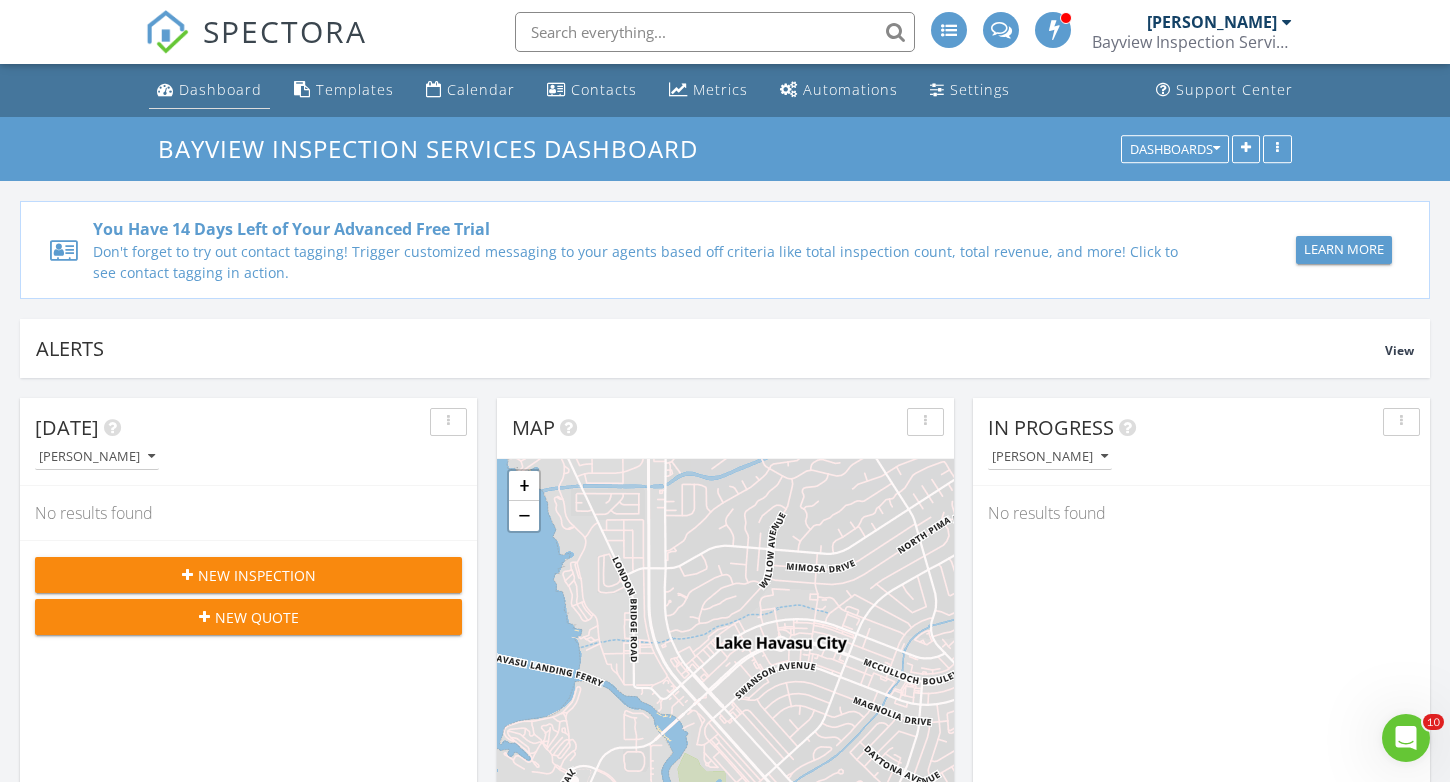 click on "Dashboard" at bounding box center [209, 90] 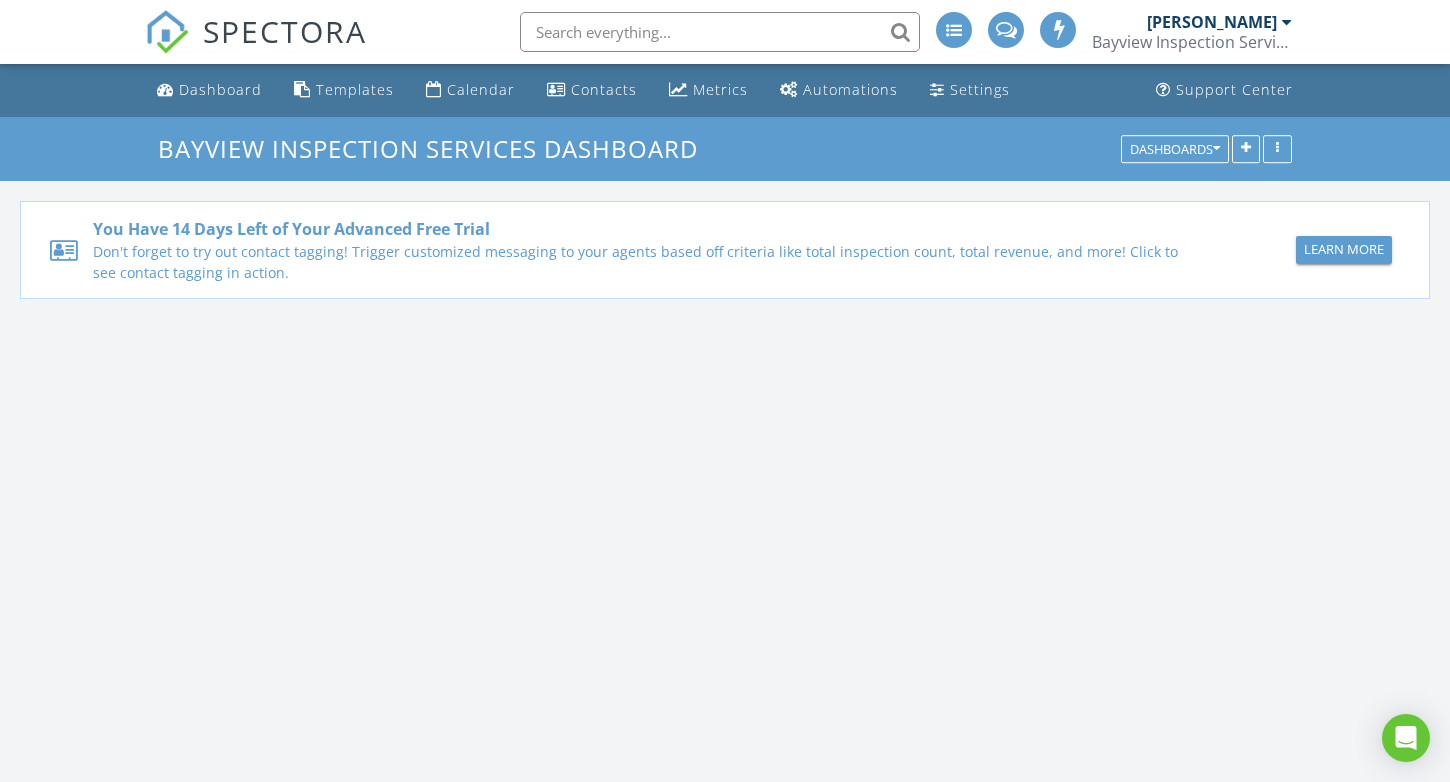 scroll, scrollTop: 0, scrollLeft: 0, axis: both 